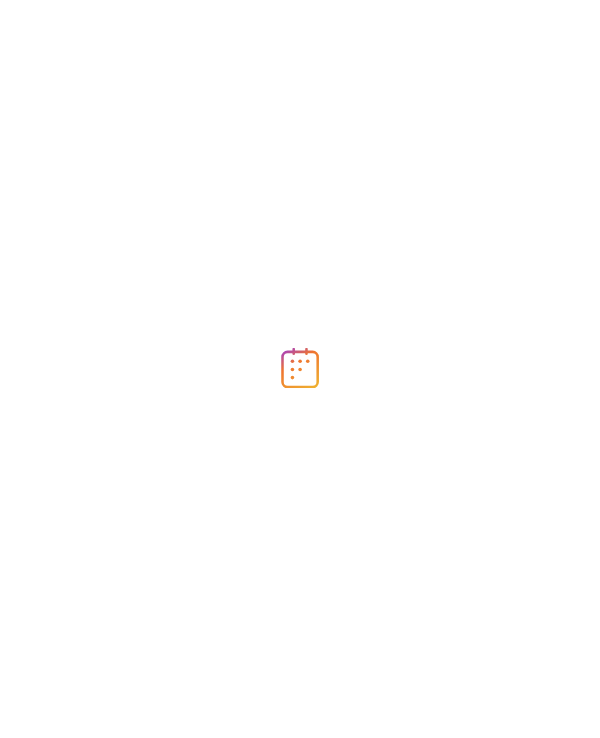 scroll, scrollTop: 0, scrollLeft: 0, axis: both 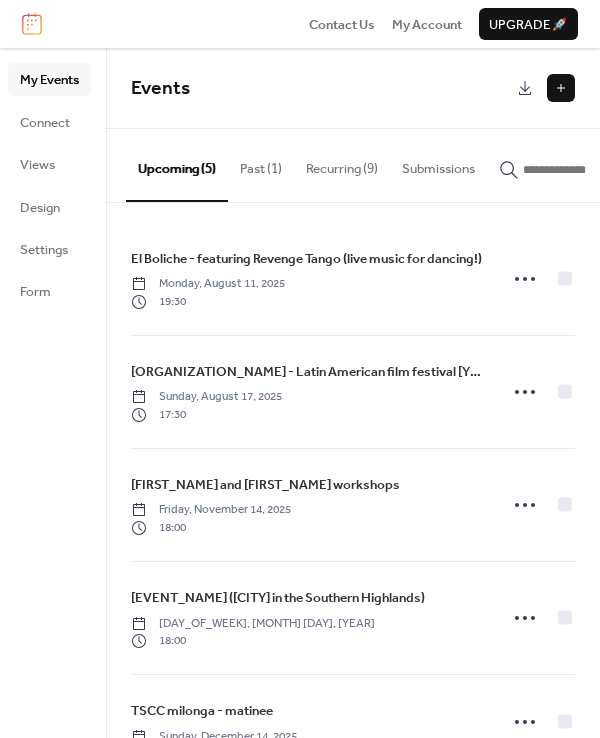click at bounding box center [561, 88] 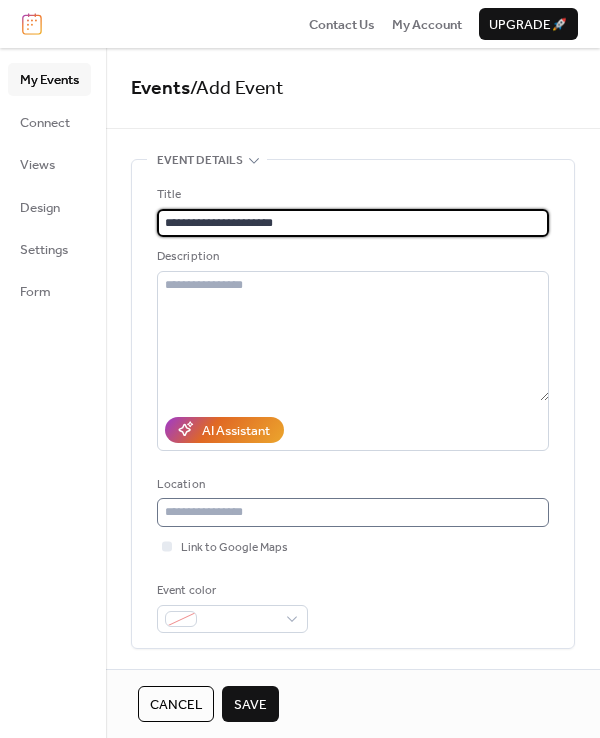 type on "**********" 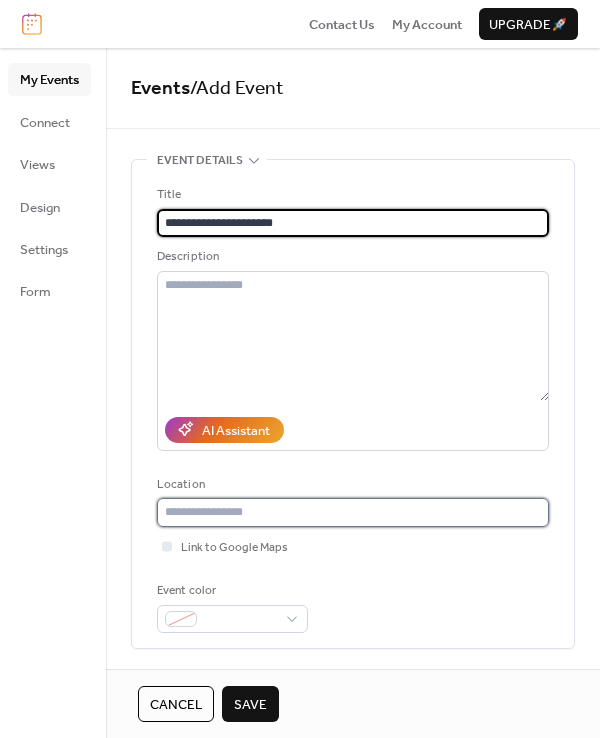 click at bounding box center (353, 512) 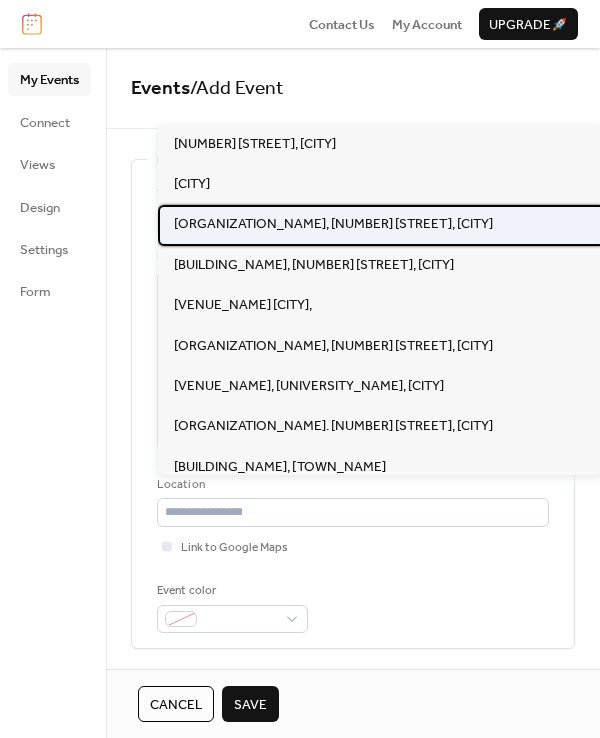 click on "[ORGANIZATION_NAME], [NUMBER] [STREET], [CITY]" at bounding box center [333, 224] 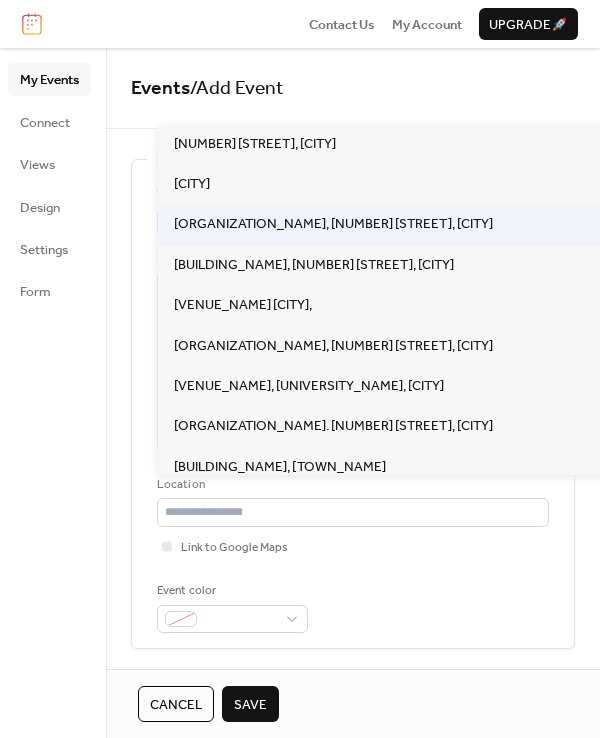 type on "**********" 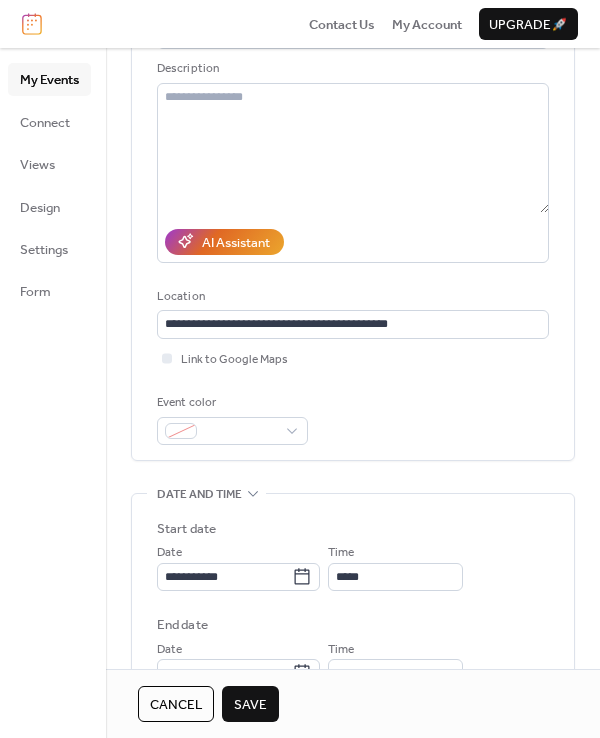 scroll, scrollTop: 191, scrollLeft: 0, axis: vertical 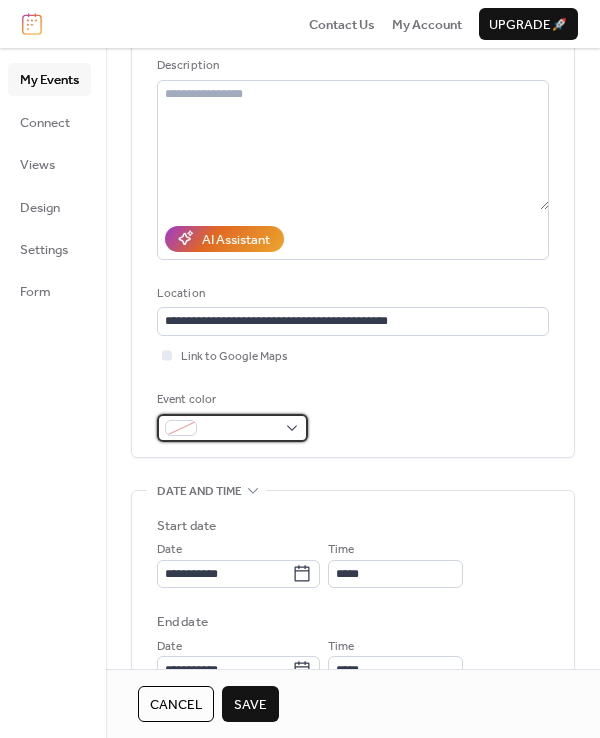 click at bounding box center (232, 428) 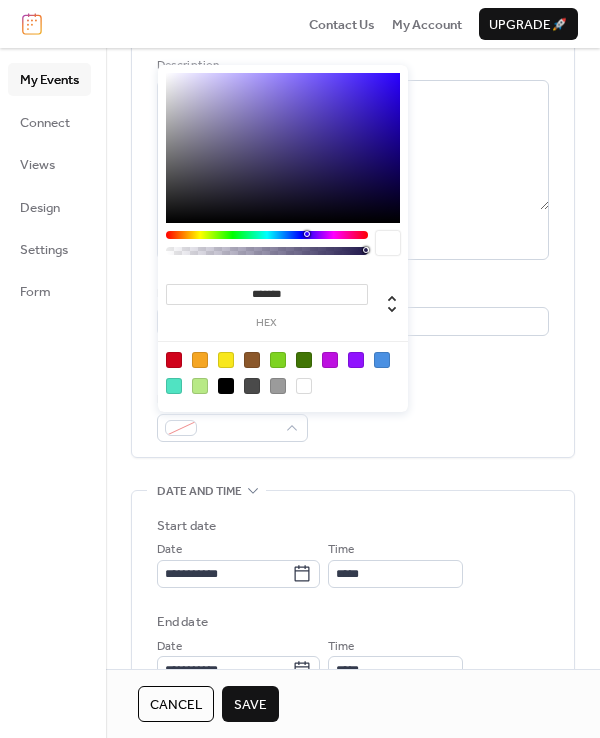 click at bounding box center (382, 360) 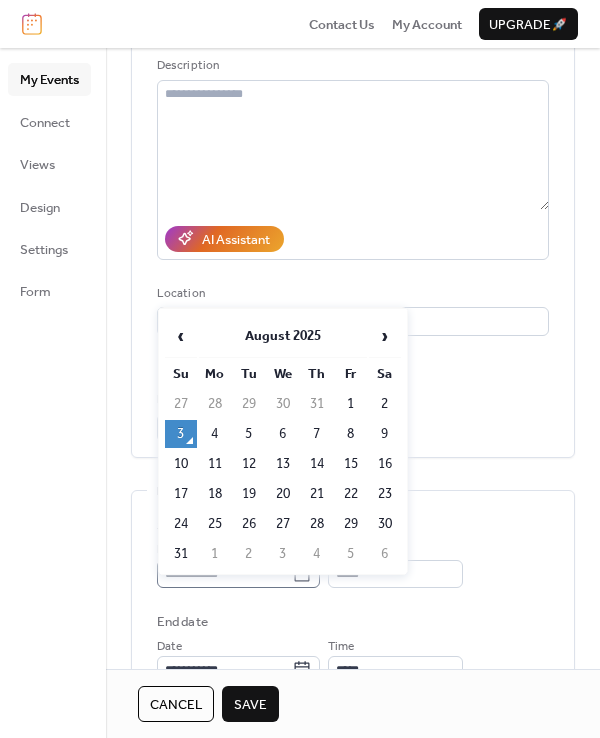 click 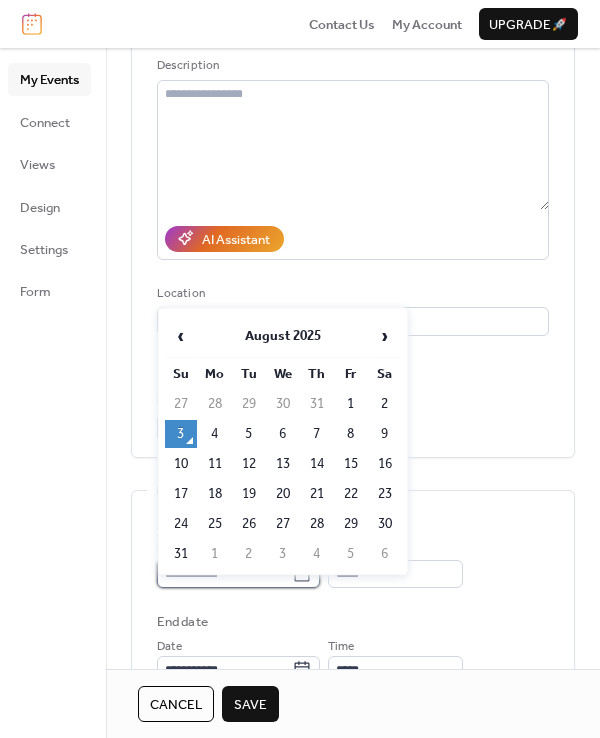 click on "**********" at bounding box center [224, 574] 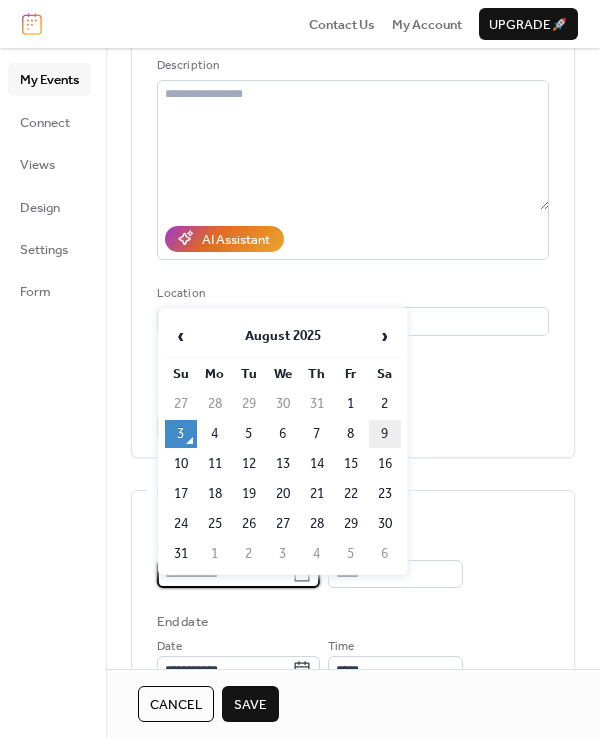 click on "9" at bounding box center (385, 434) 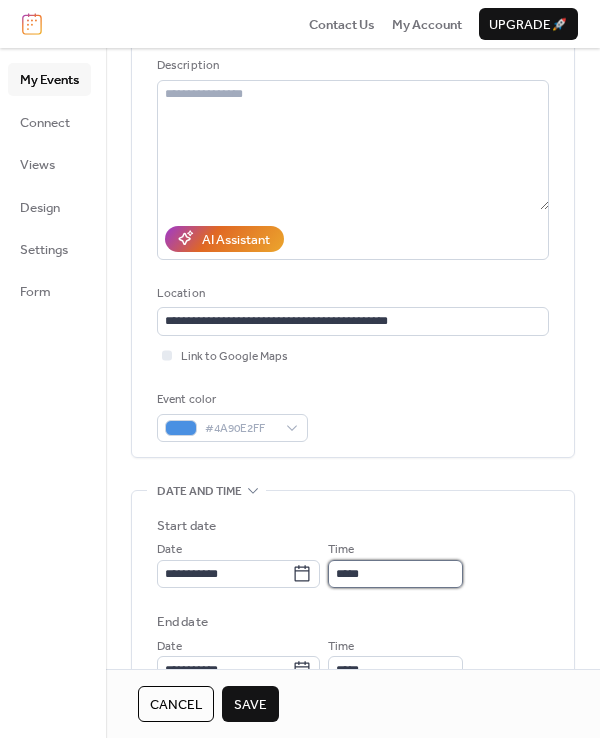 click on "*****" at bounding box center [395, 574] 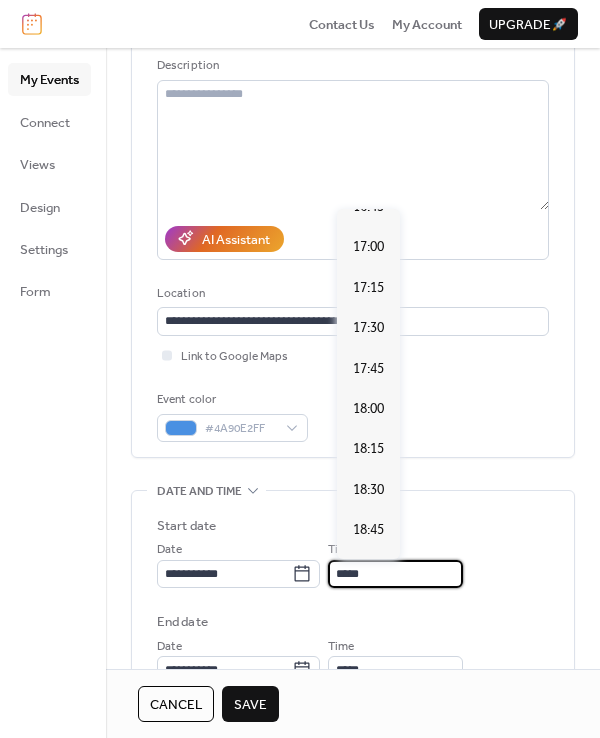 scroll, scrollTop: 2729, scrollLeft: 0, axis: vertical 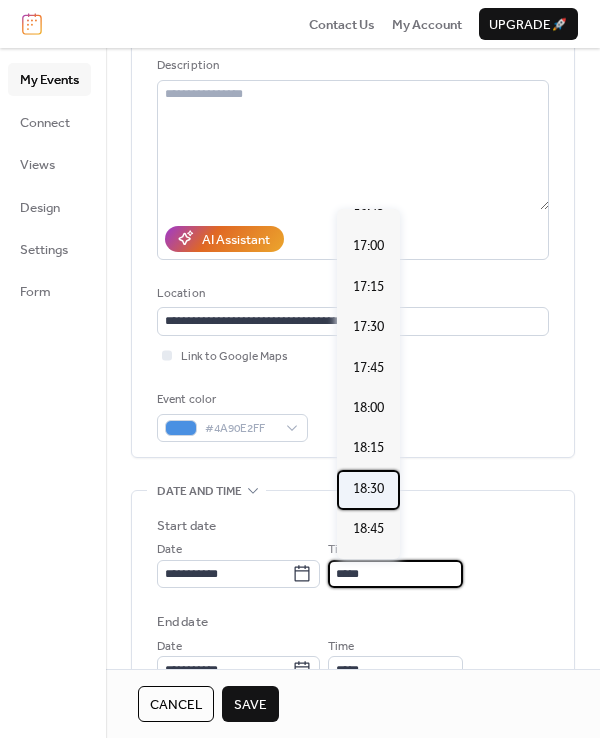 click on "18:30" at bounding box center (368, 489) 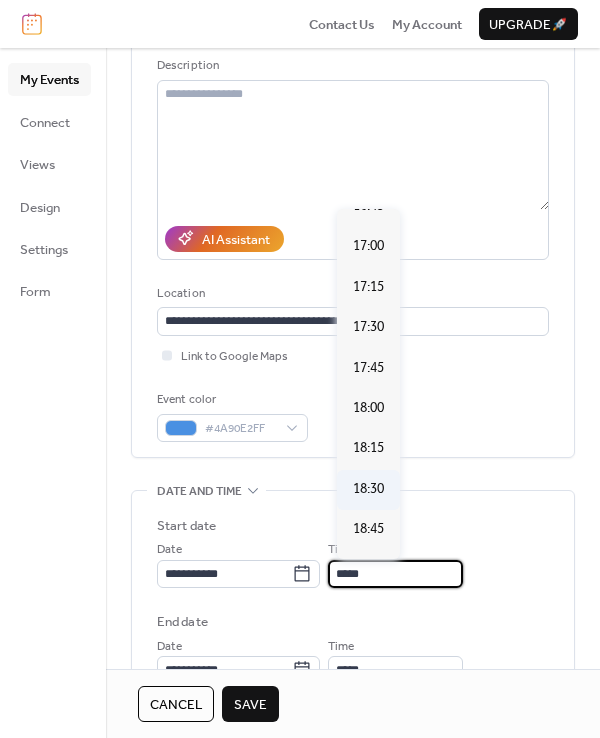 type on "*****" 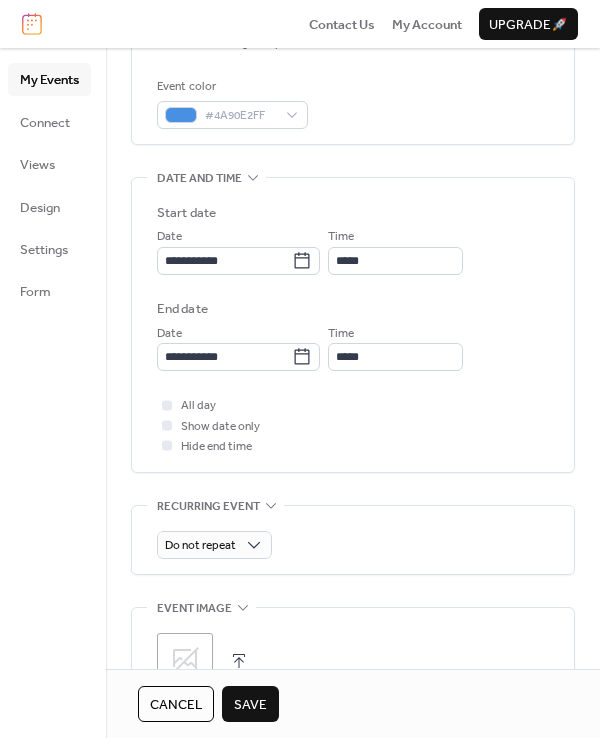 scroll, scrollTop: 579, scrollLeft: 0, axis: vertical 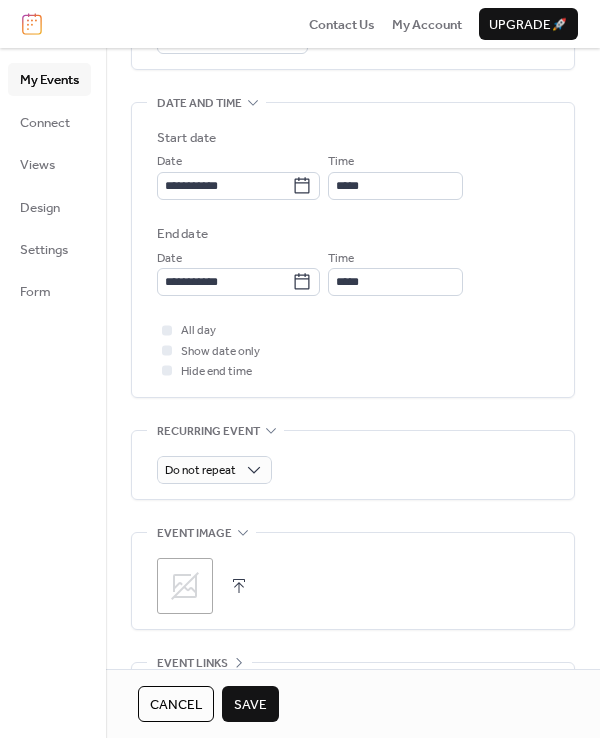 click at bounding box center [239, 586] 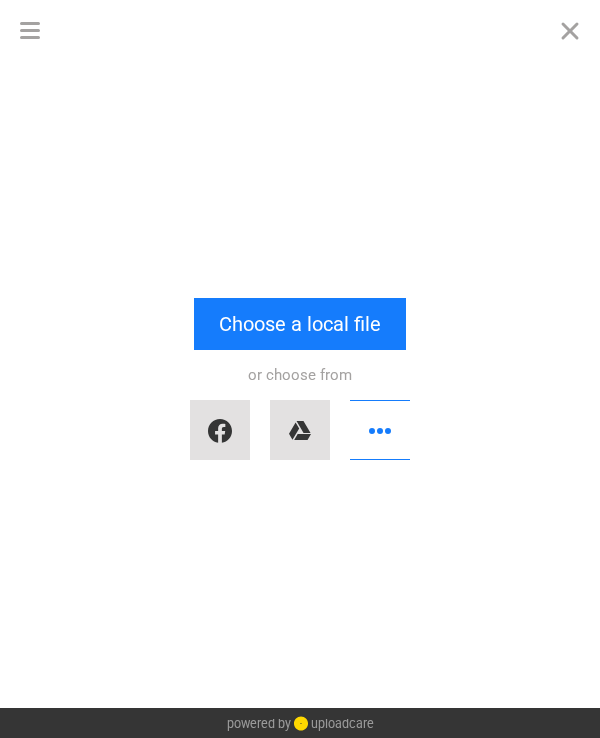 click on "or choose from" at bounding box center [300, 410] 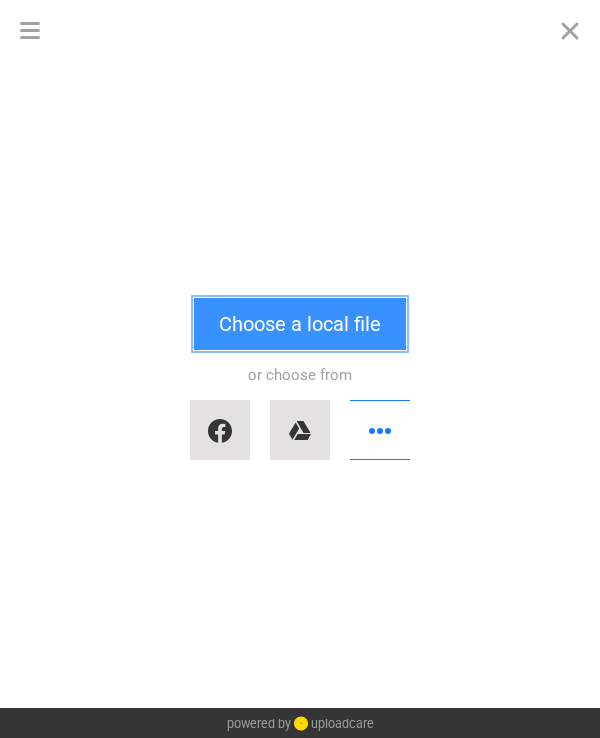 click on "Choose a local file" at bounding box center [300, 324] 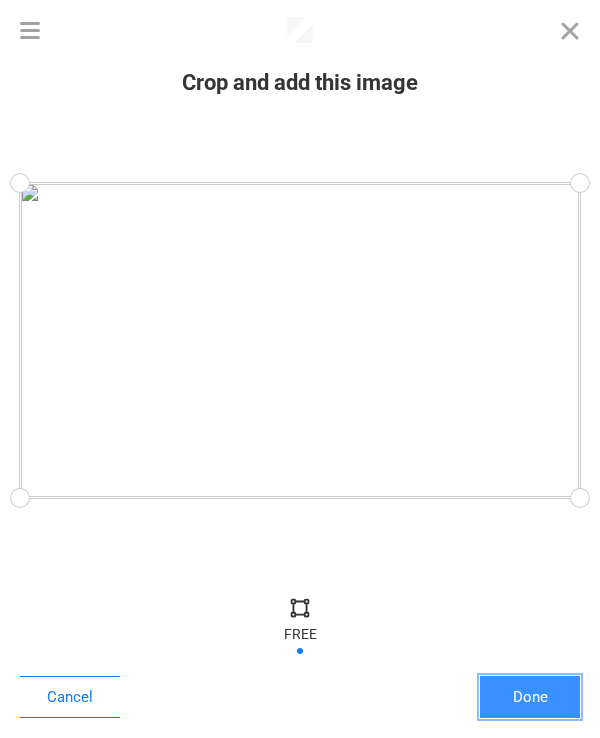 click on "Done" at bounding box center [530, 697] 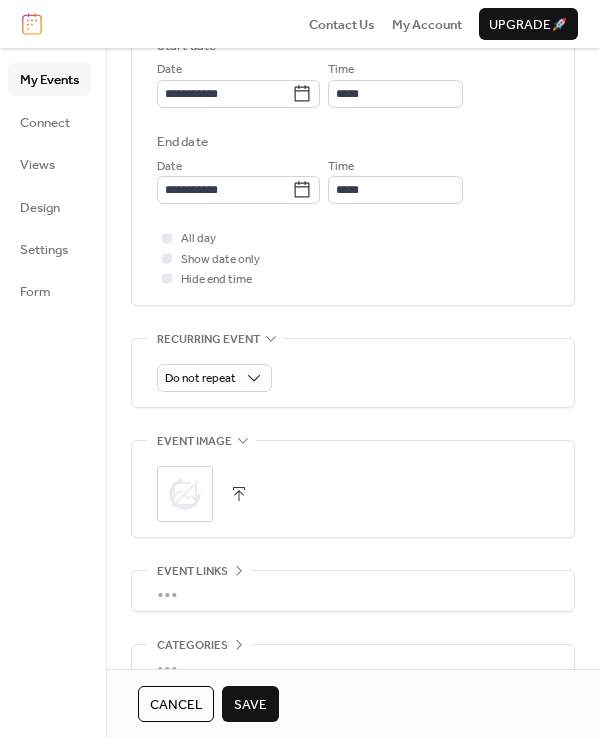 scroll, scrollTop: 684, scrollLeft: 0, axis: vertical 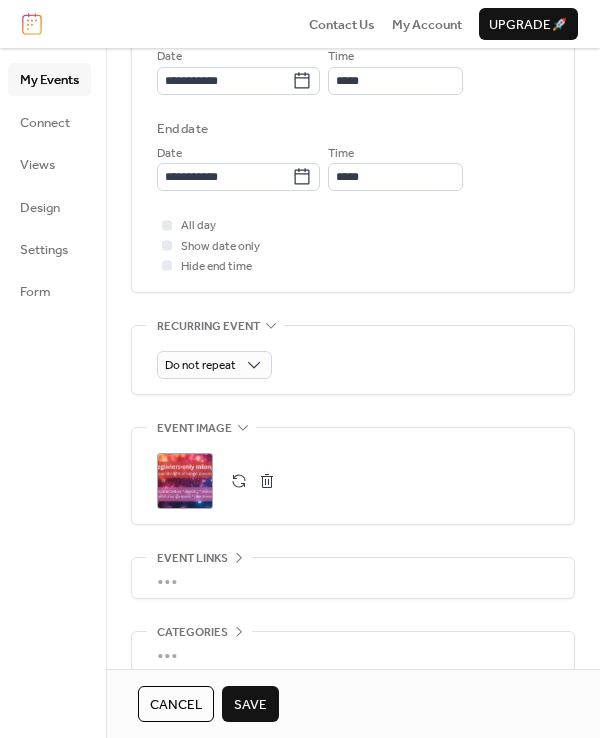 click on "•••" at bounding box center [353, 578] 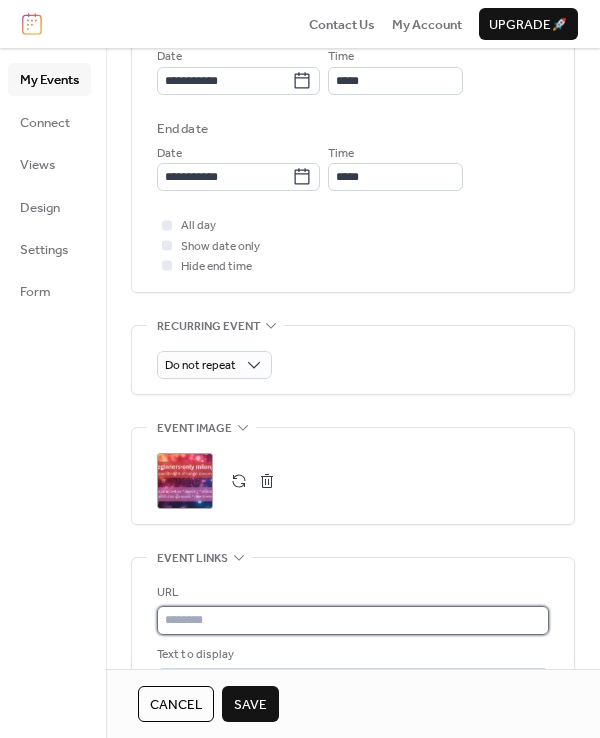 click at bounding box center (353, 620) 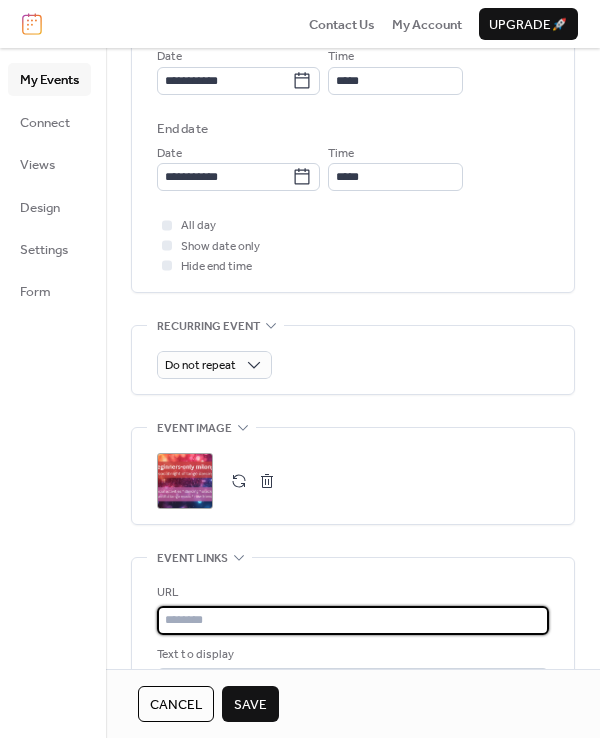 paste on "**********" 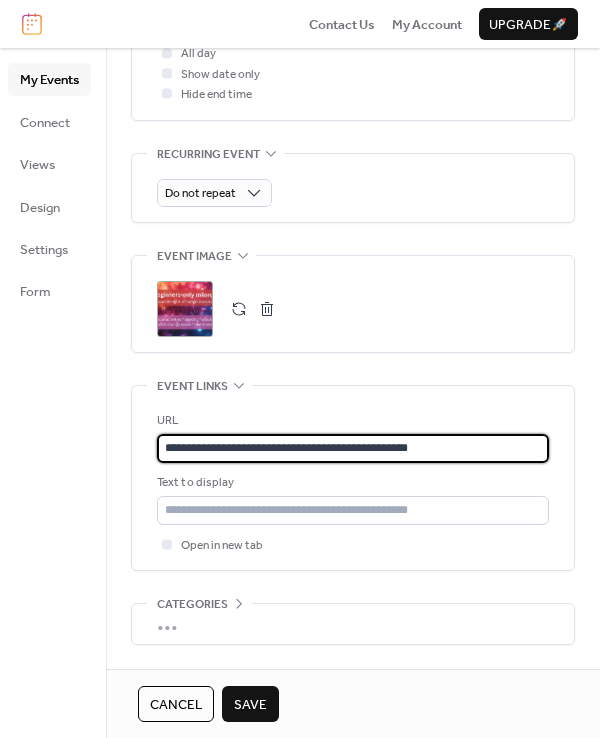 scroll, scrollTop: 856, scrollLeft: 0, axis: vertical 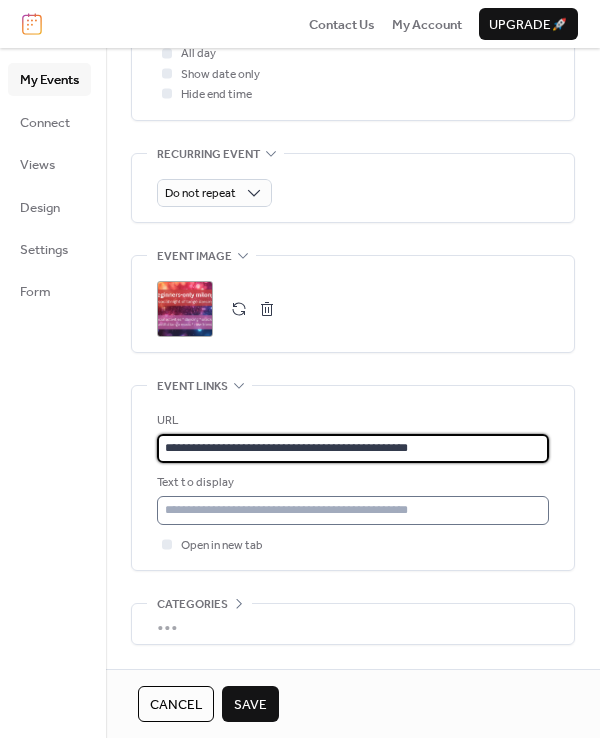 type on "**********" 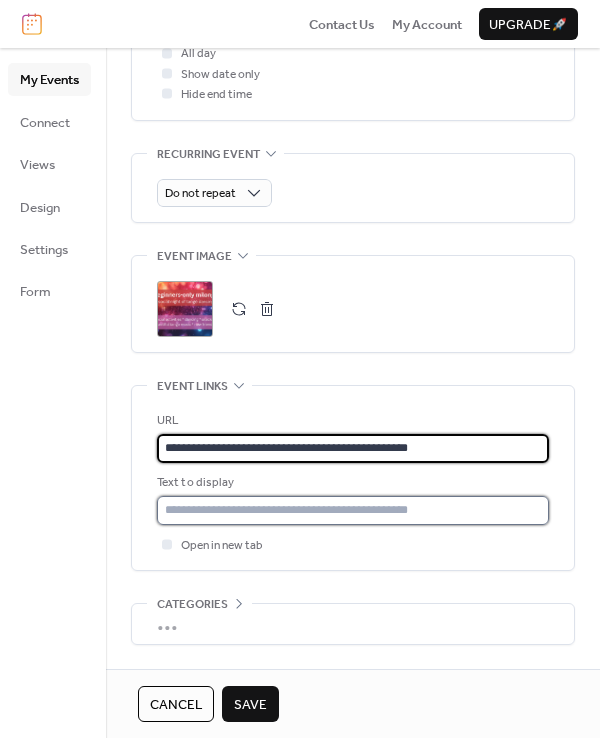 click at bounding box center [353, 510] 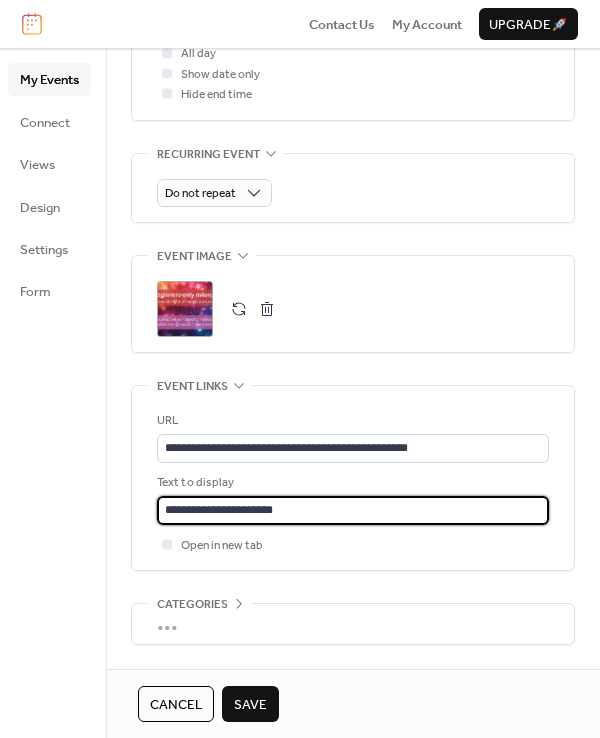 type on "**********" 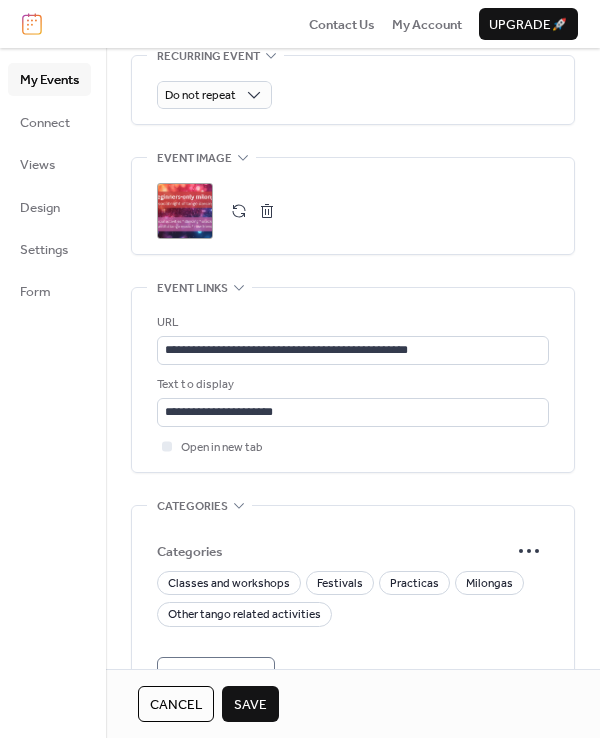 scroll, scrollTop: 956, scrollLeft: 0, axis: vertical 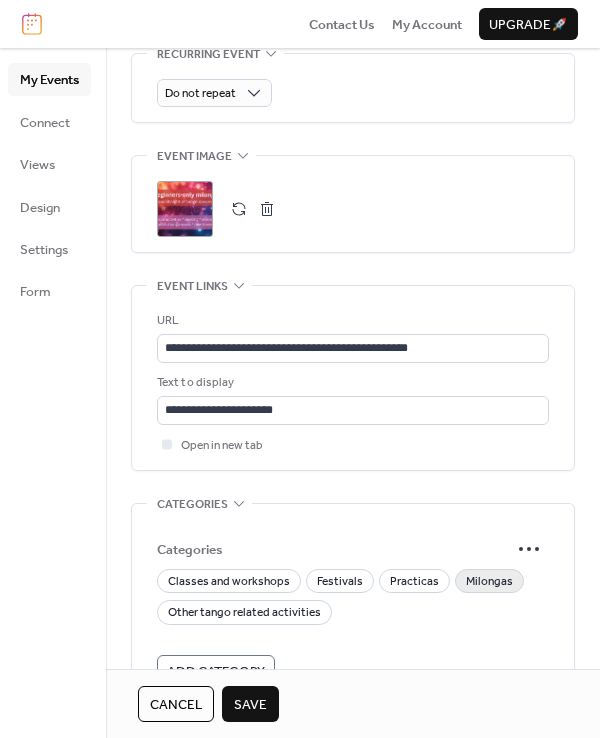 click on "Milongas" at bounding box center [489, 582] 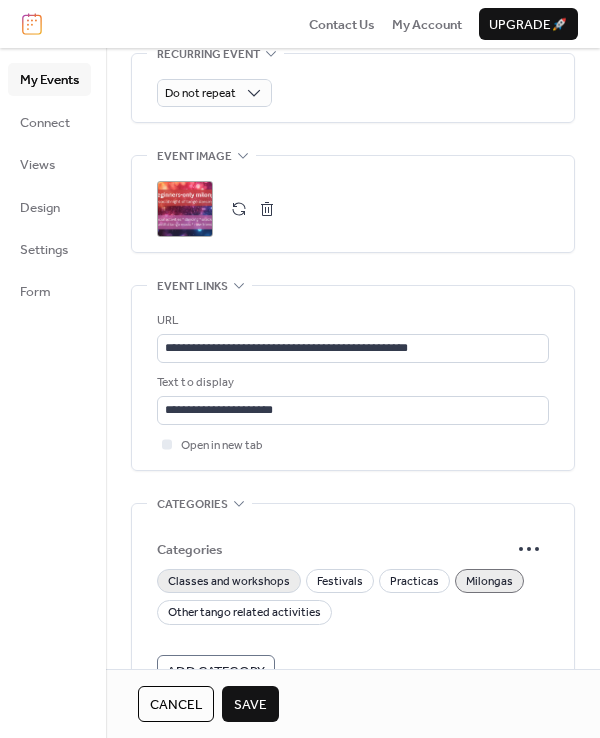 click on "Classes and workshops" at bounding box center (229, 582) 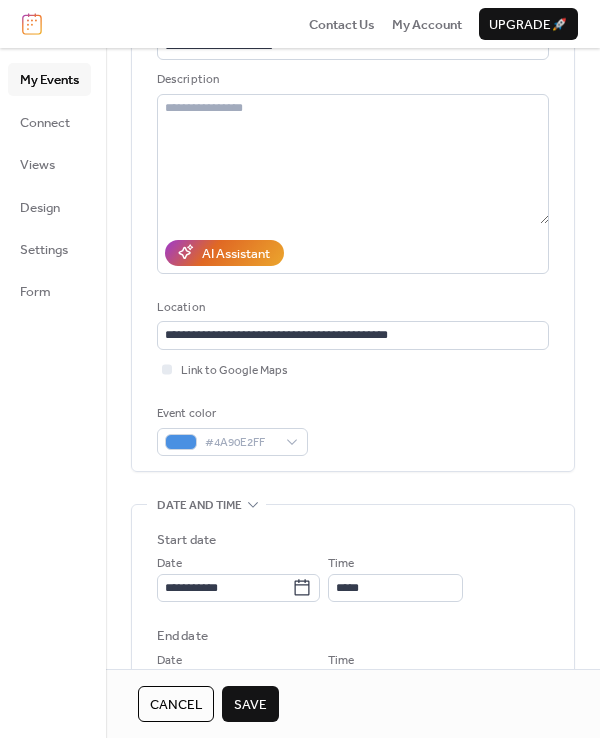 scroll, scrollTop: 141, scrollLeft: 0, axis: vertical 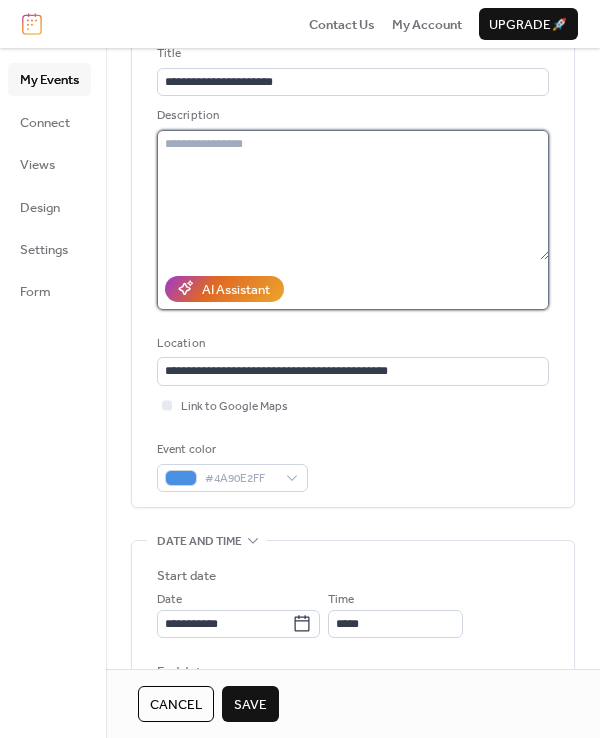 click at bounding box center [353, 195] 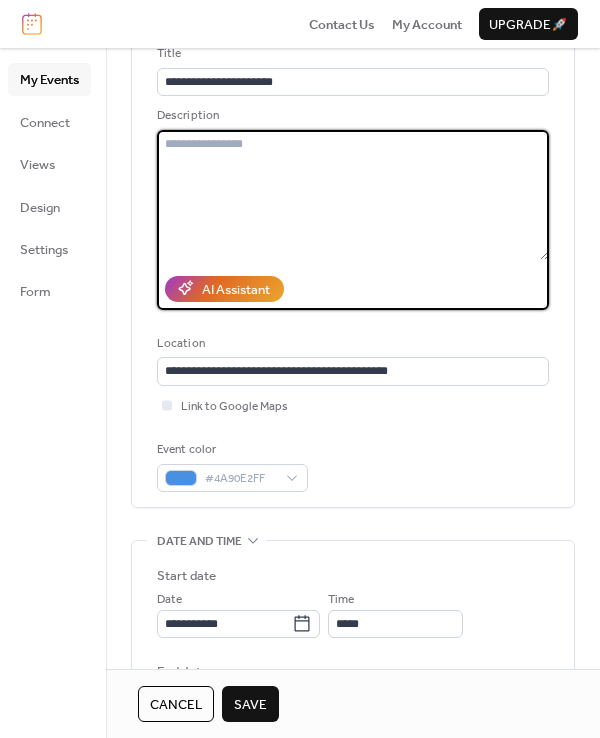 paste on "**********" 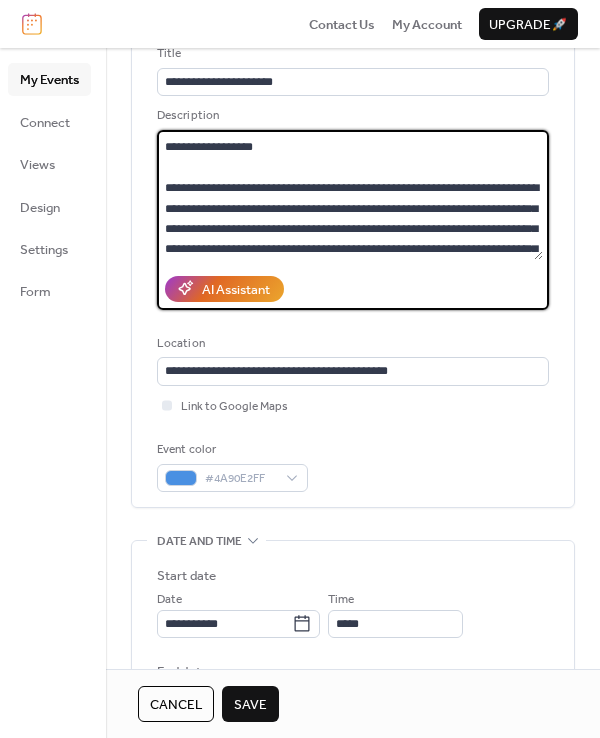 scroll, scrollTop: 302, scrollLeft: 0, axis: vertical 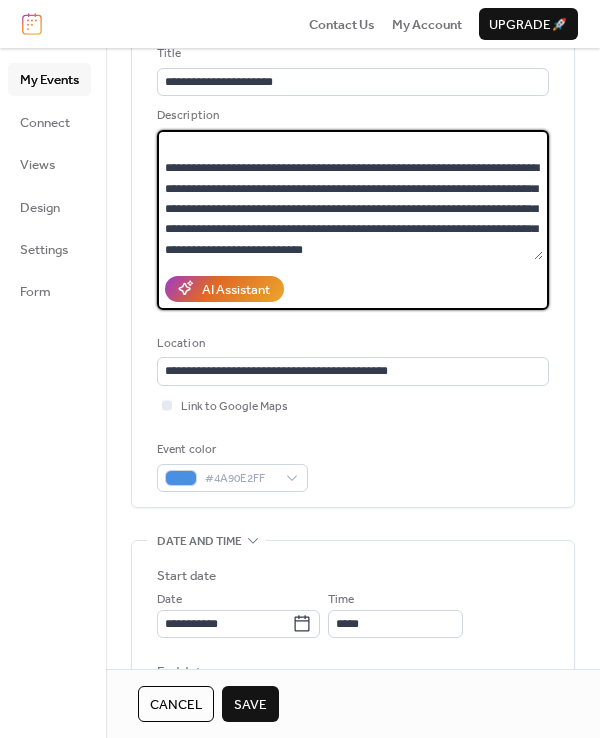 type on "**********" 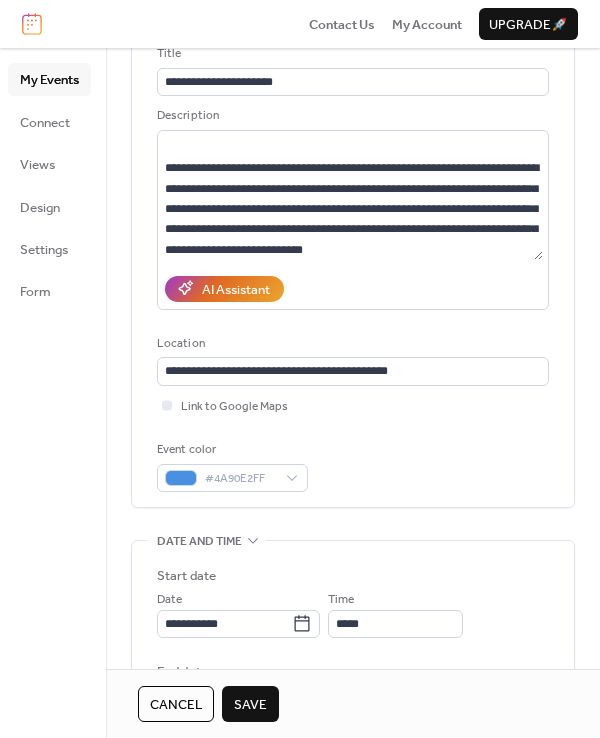 click on "Save" at bounding box center (250, 705) 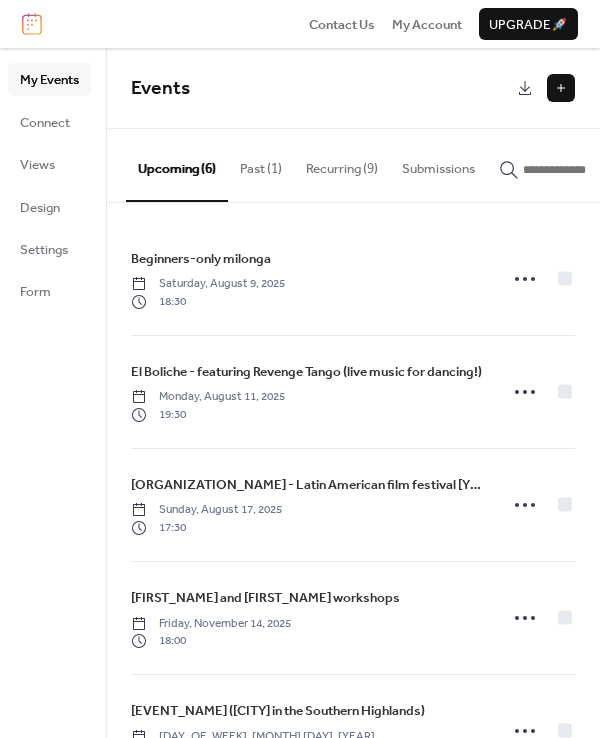 click at bounding box center [561, 88] 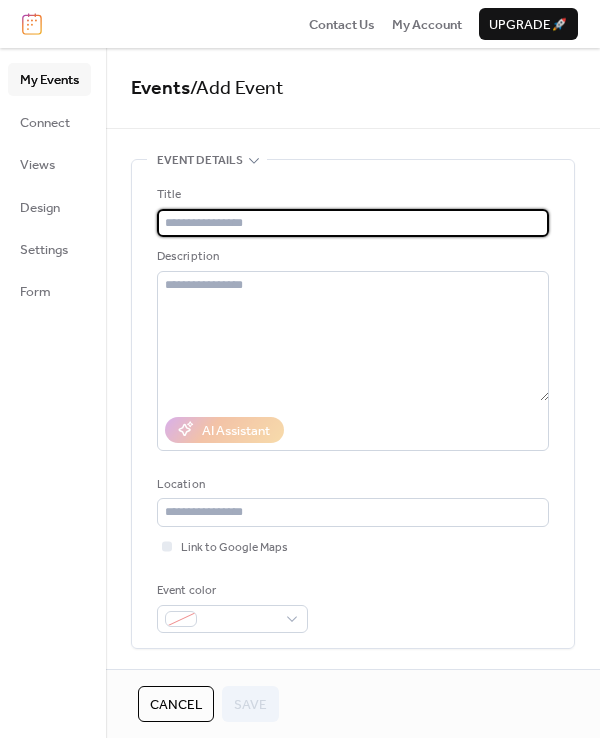 paste on "**********" 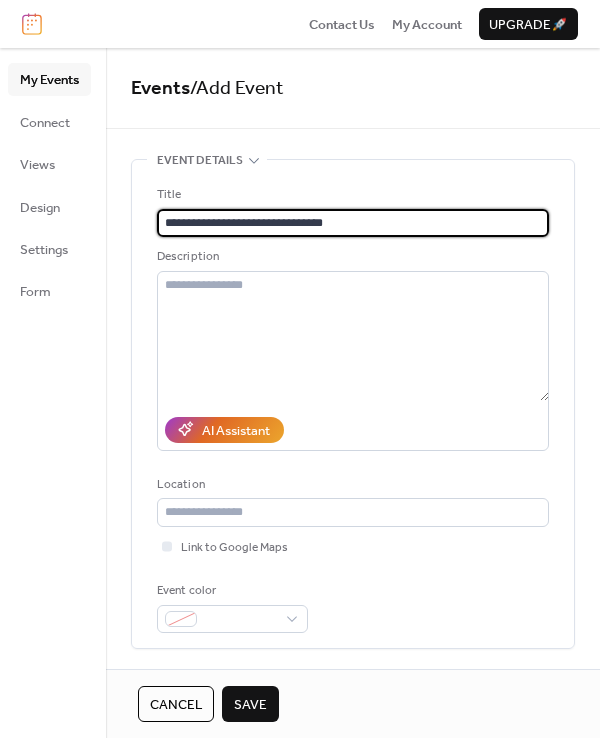 type on "**********" 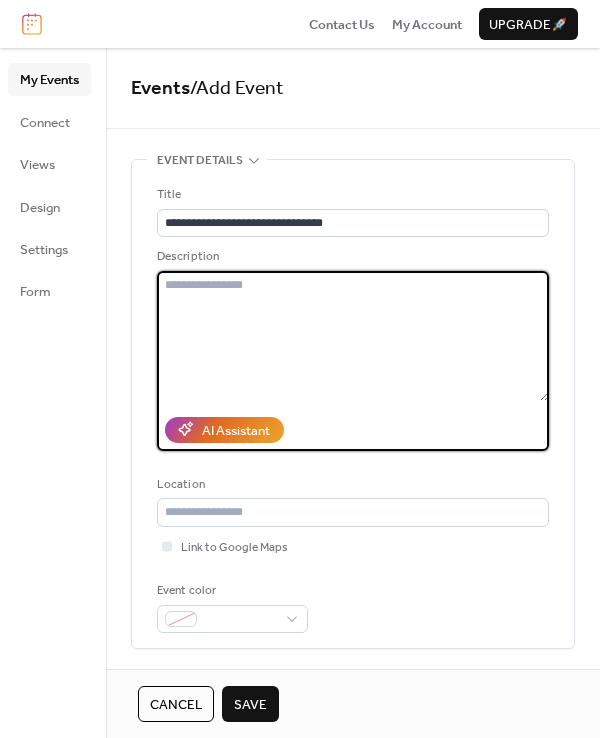 click at bounding box center [353, 336] 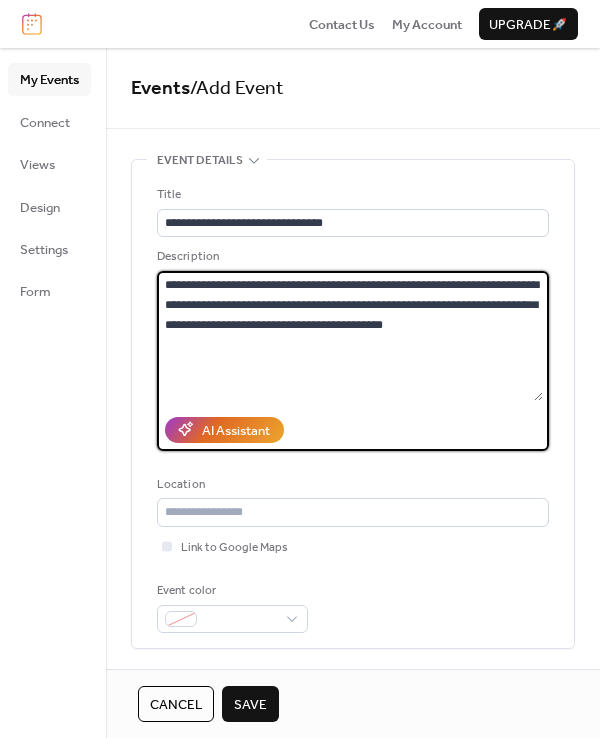 scroll, scrollTop: 72, scrollLeft: 0, axis: vertical 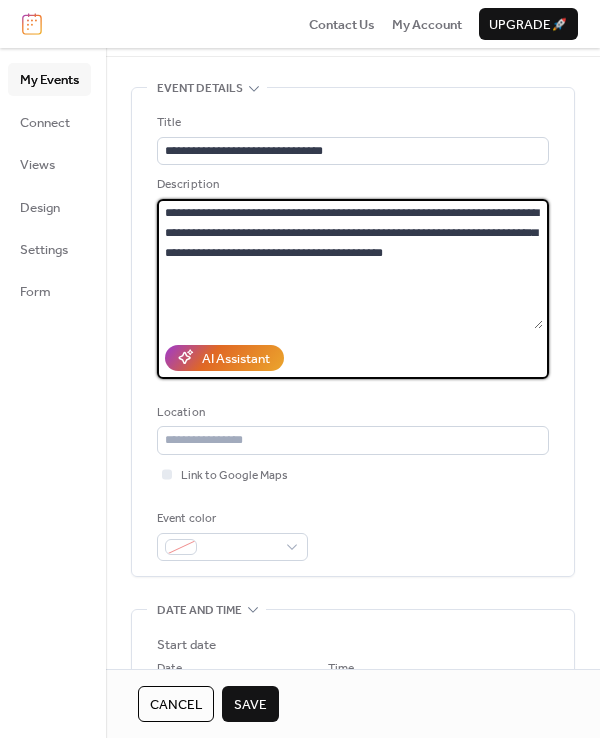 type on "**********" 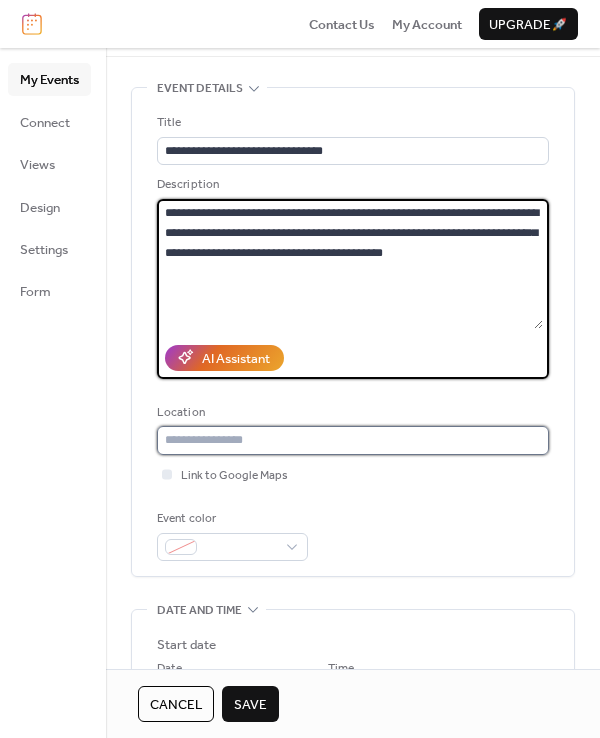 click at bounding box center (353, 440) 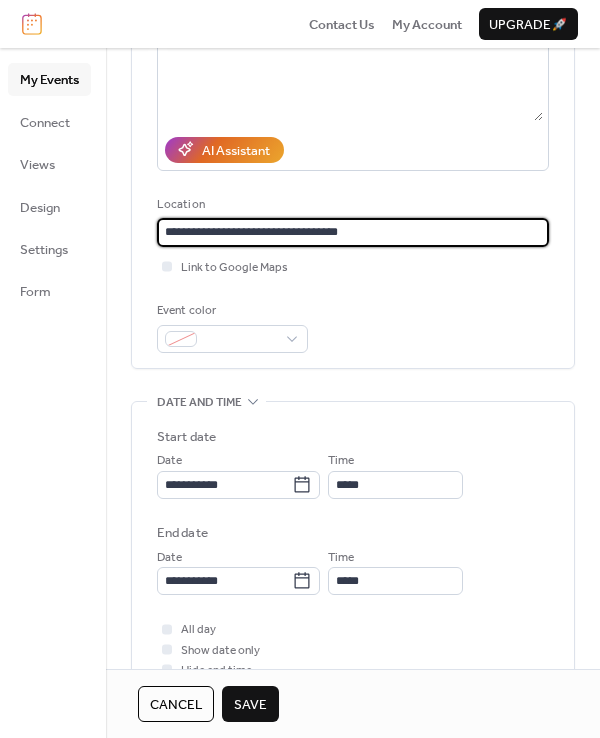 scroll, scrollTop: 302, scrollLeft: 0, axis: vertical 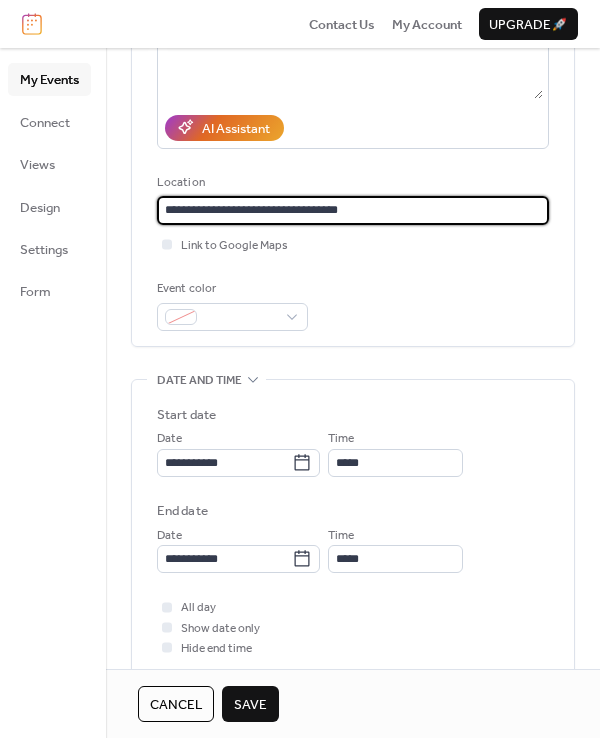 type on "**********" 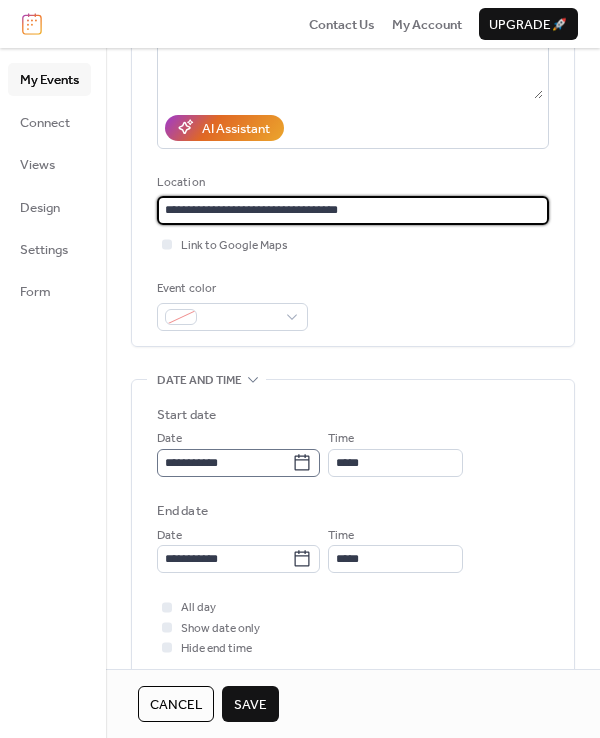 type 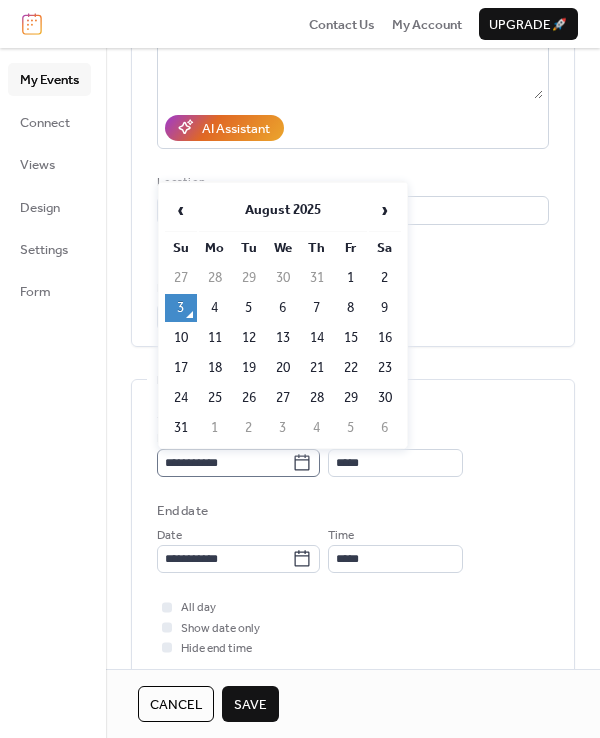 click 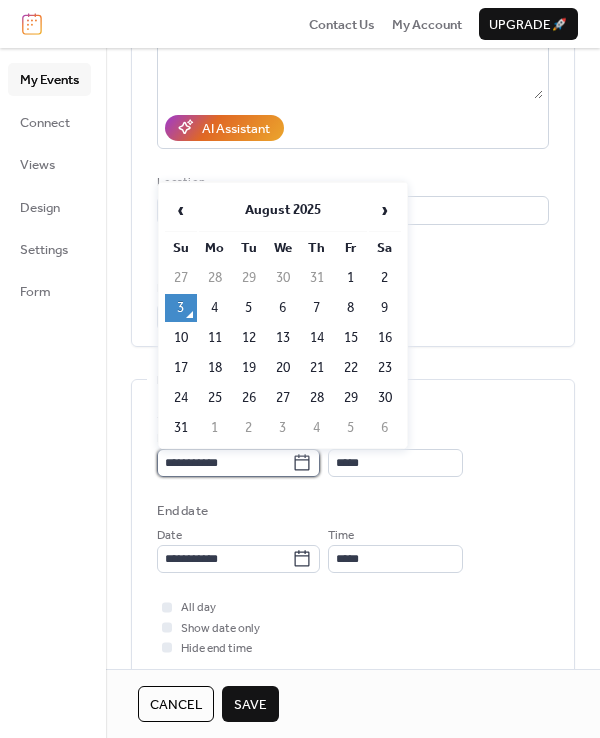click on "**********" at bounding box center (224, 463) 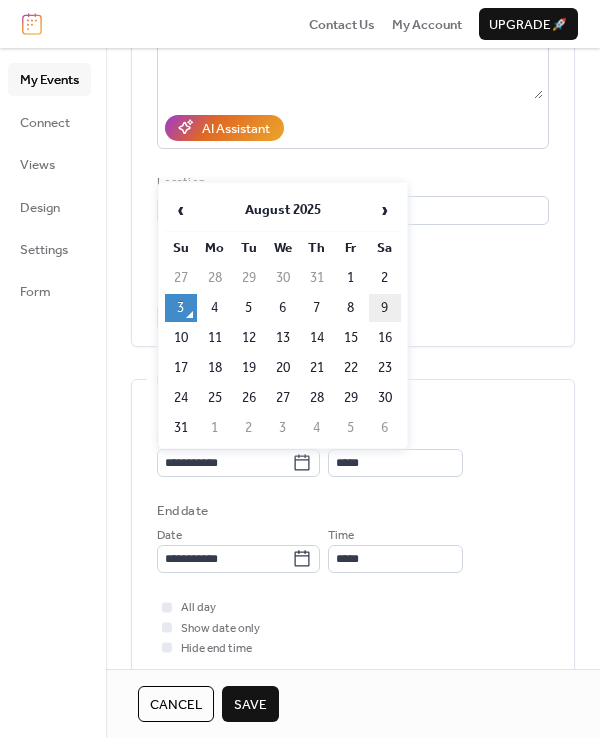 click on "9" at bounding box center (385, 308) 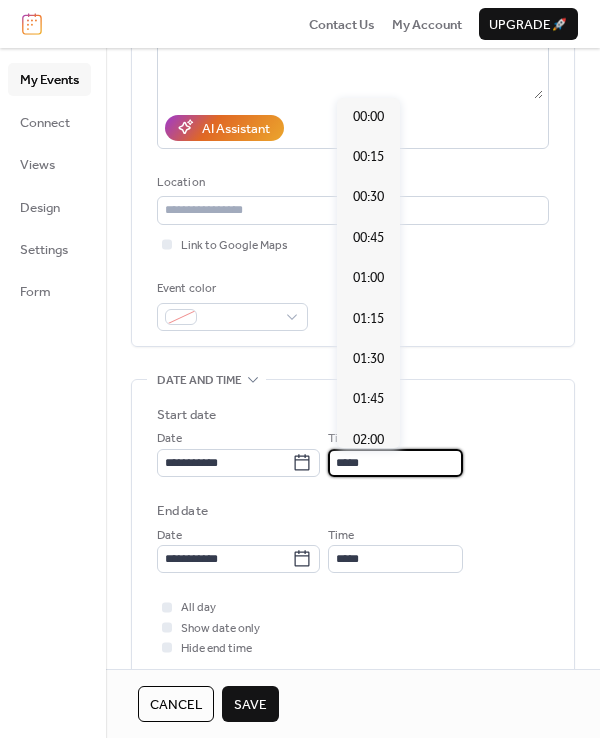 click on "*****" at bounding box center [395, 463] 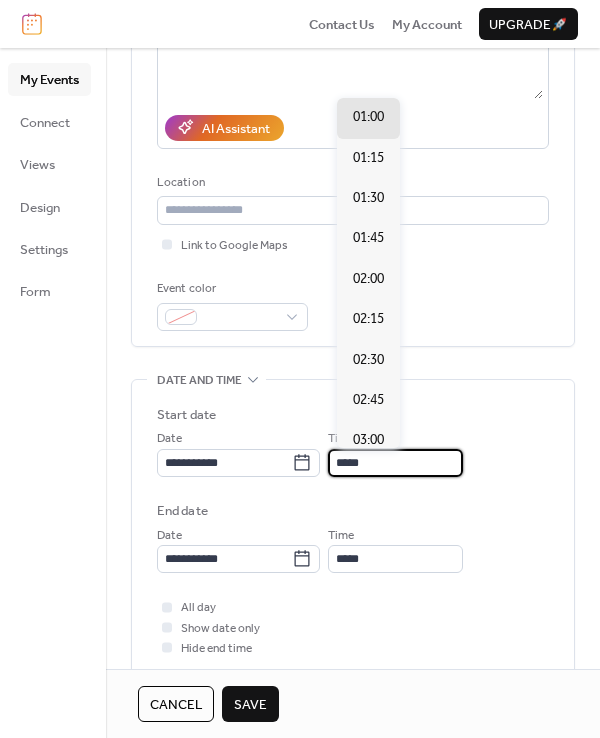 scroll, scrollTop: 1616, scrollLeft: 0, axis: vertical 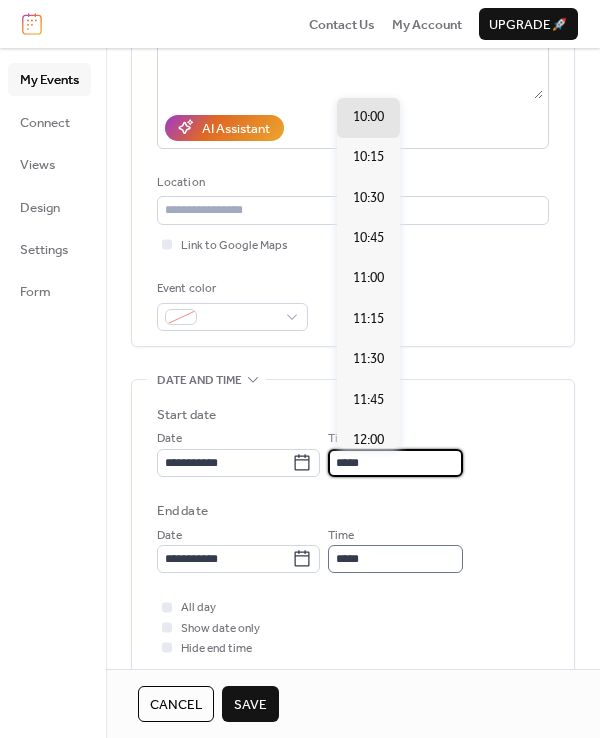 type on "*****" 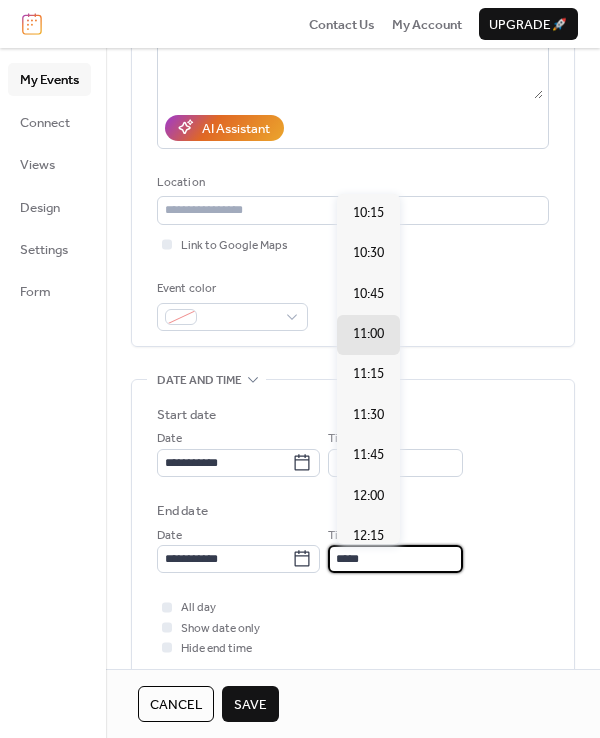 click on "*****" at bounding box center [395, 559] 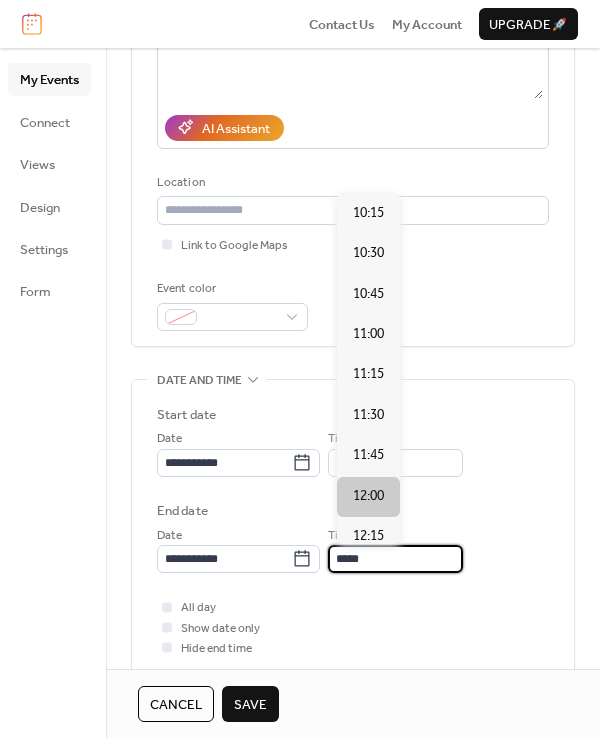type on "*****" 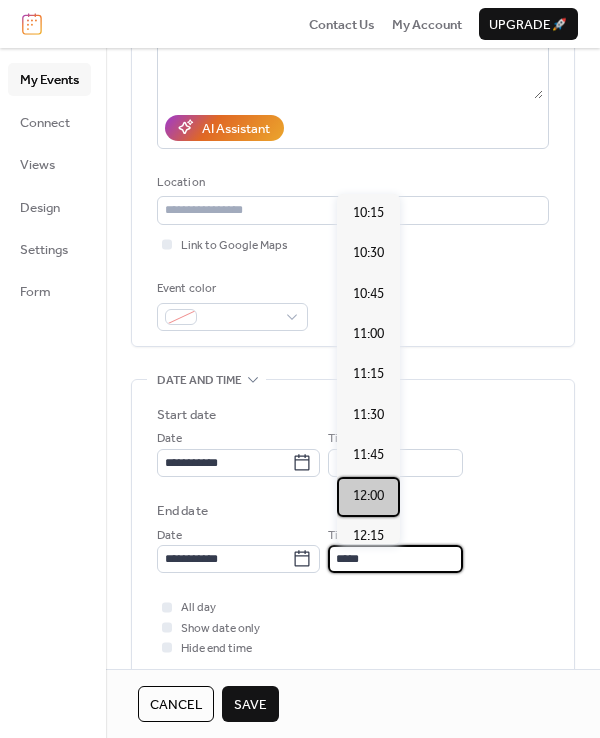 click on "12:00" at bounding box center [368, 496] 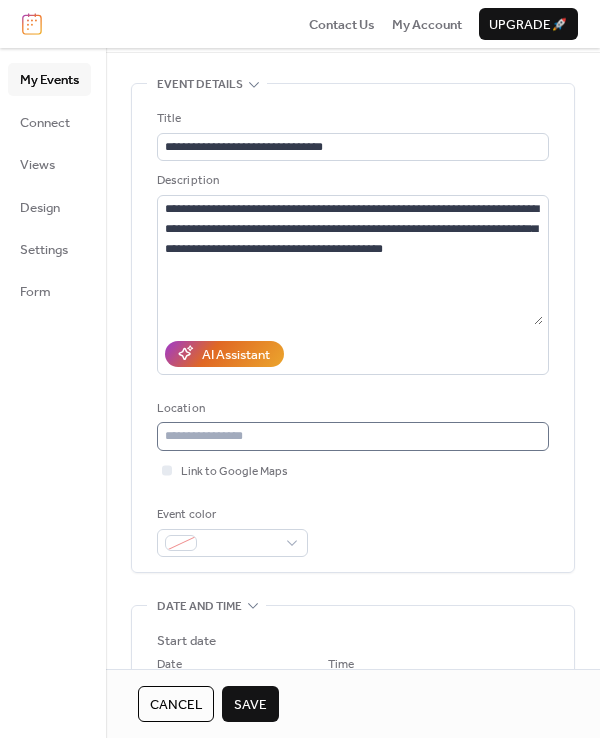 scroll, scrollTop: 82, scrollLeft: 0, axis: vertical 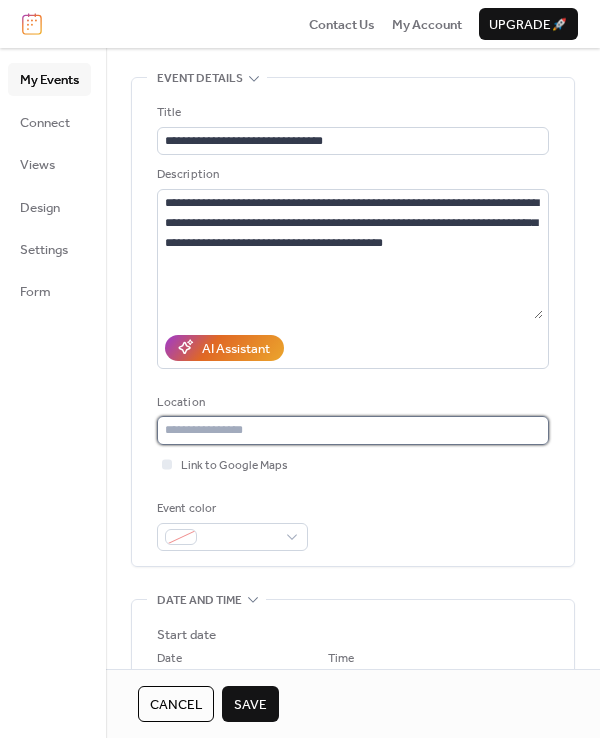 click at bounding box center [353, 430] 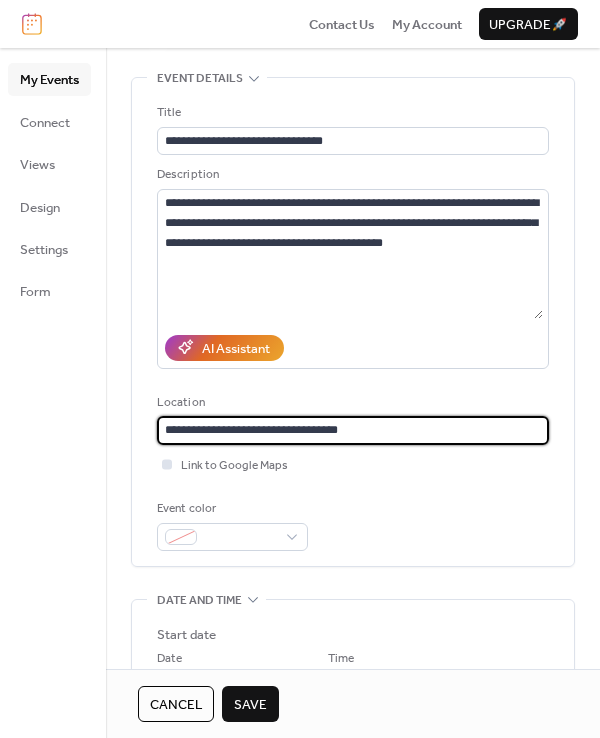 type on "**********" 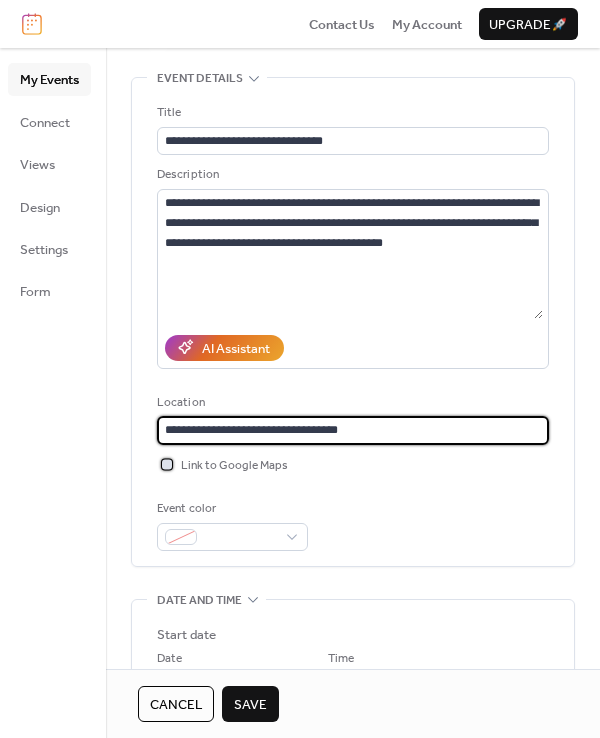 click at bounding box center [167, 464] 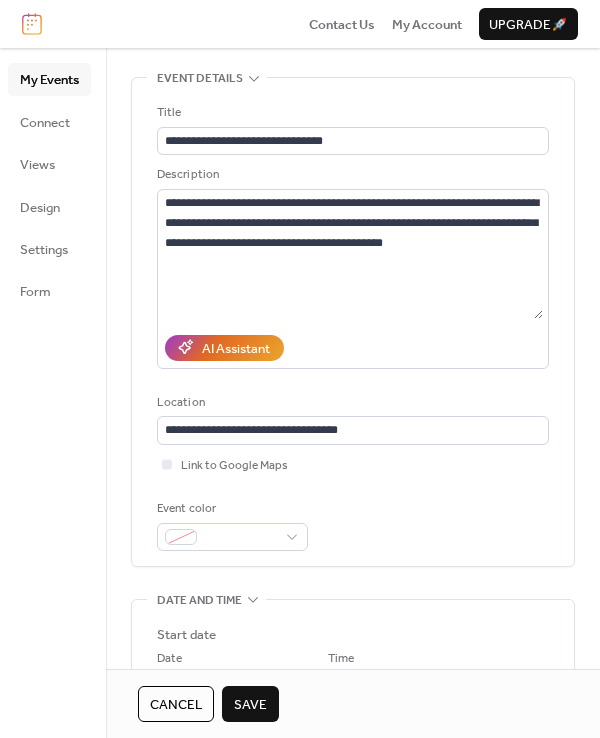 click on "**********" at bounding box center [353, 327] 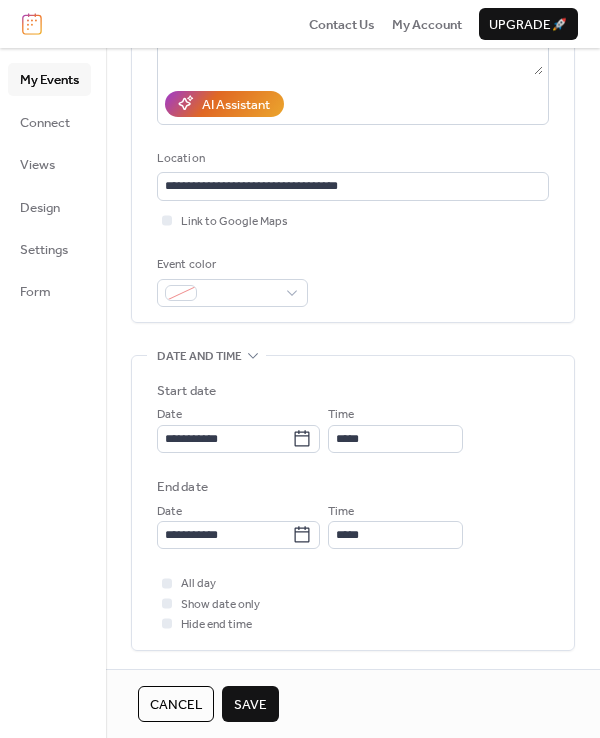 scroll, scrollTop: 332, scrollLeft: 0, axis: vertical 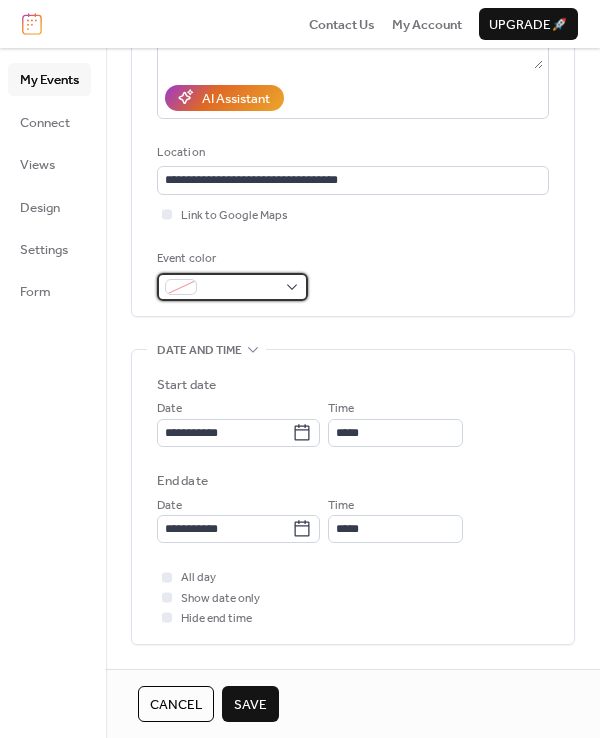 click at bounding box center [232, 287] 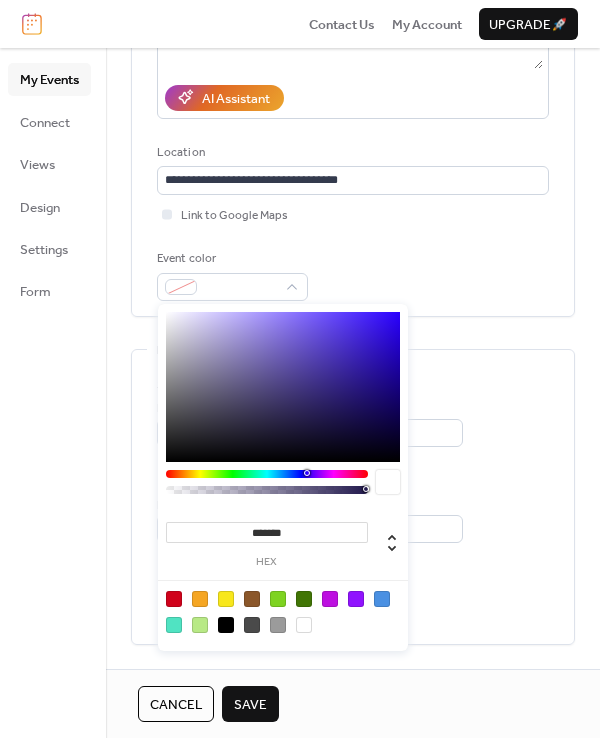 click at bounding box center [278, 599] 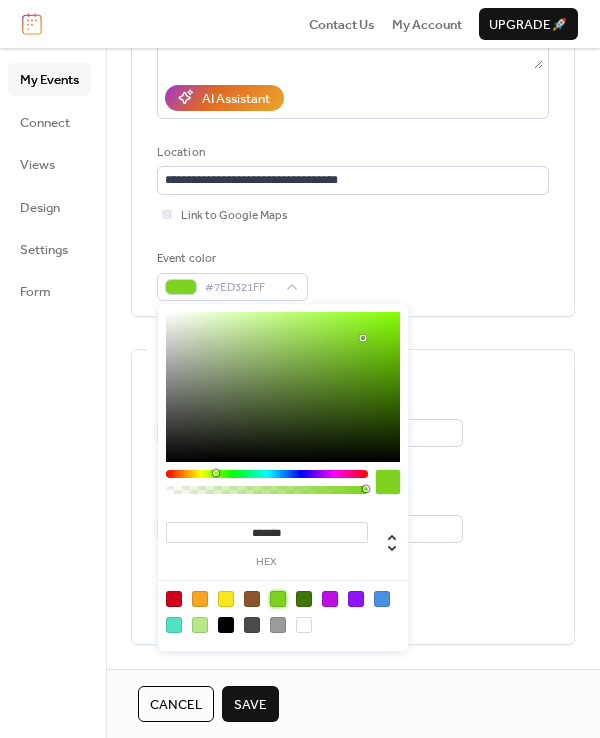 click on "**********" at bounding box center [353, 497] 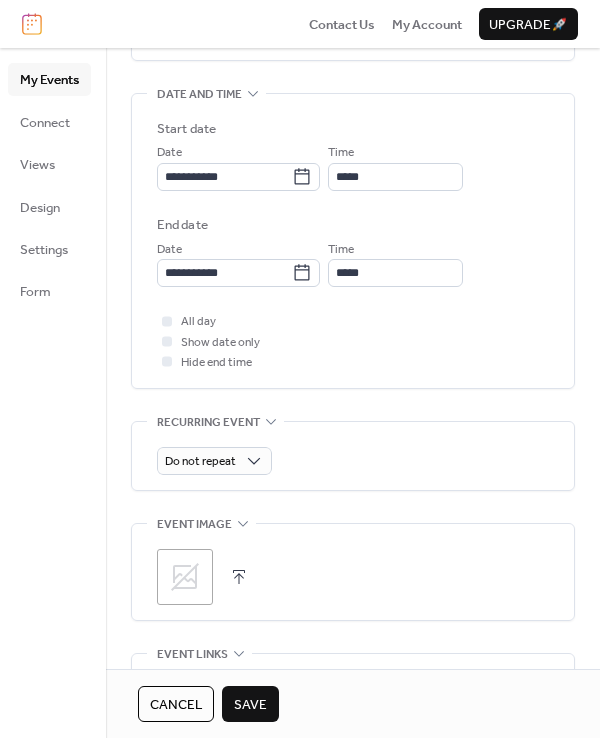 scroll, scrollTop: 588, scrollLeft: 0, axis: vertical 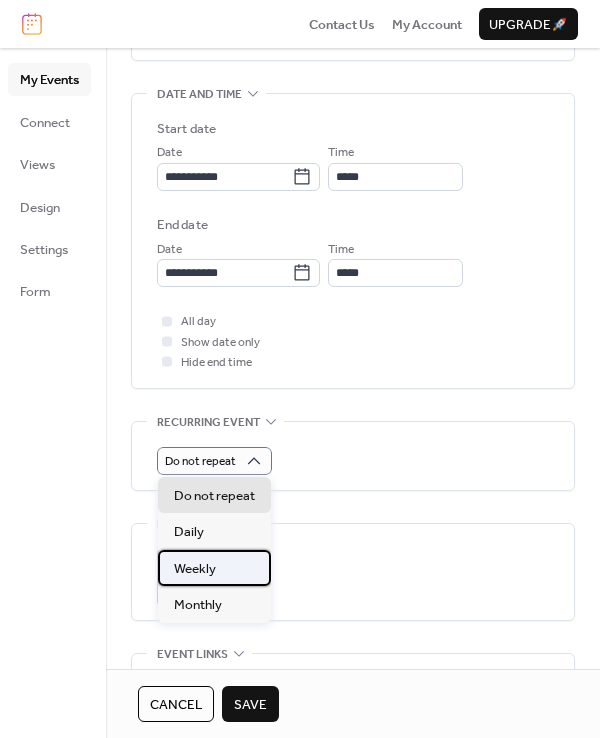 click on "Weekly" at bounding box center (195, 569) 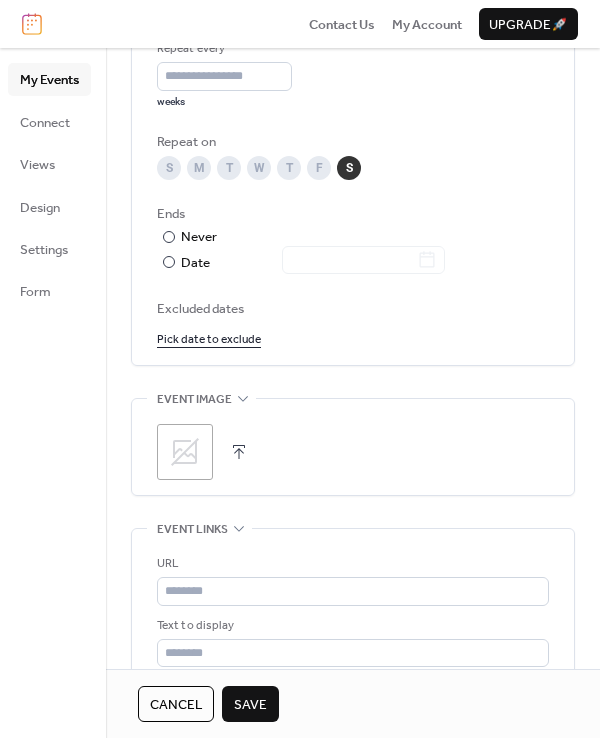 scroll, scrollTop: 1050, scrollLeft: 0, axis: vertical 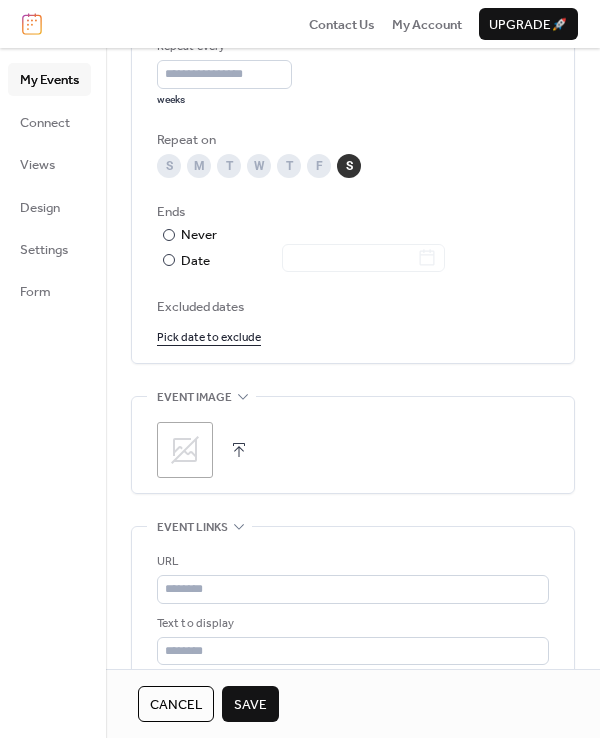 click at bounding box center (239, 450) 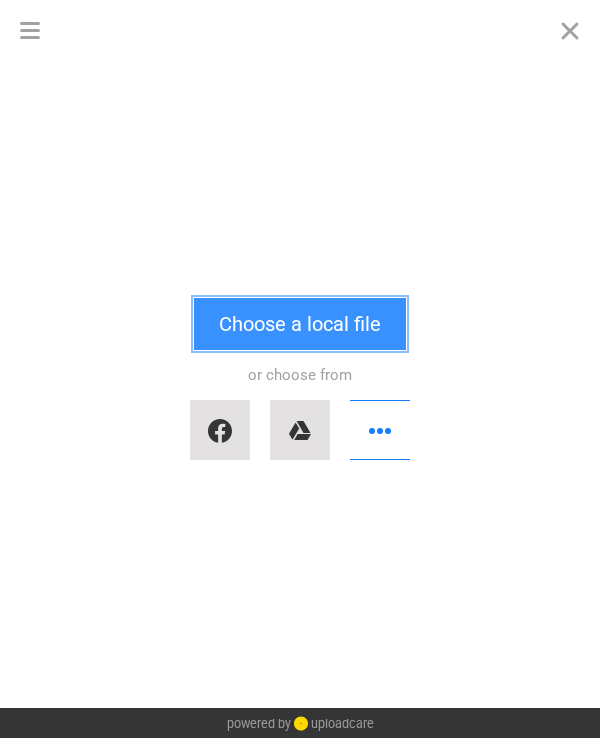 click on "Choose a local file" at bounding box center (300, 324) 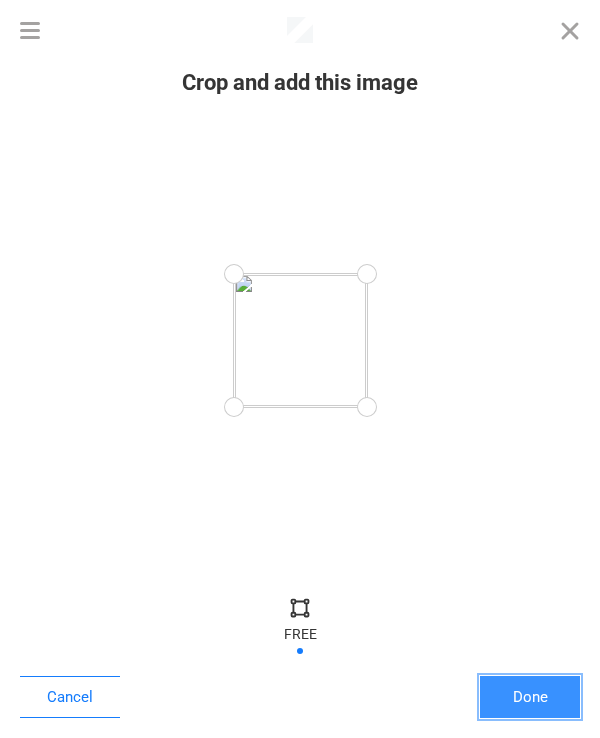 click on "Done" at bounding box center [530, 697] 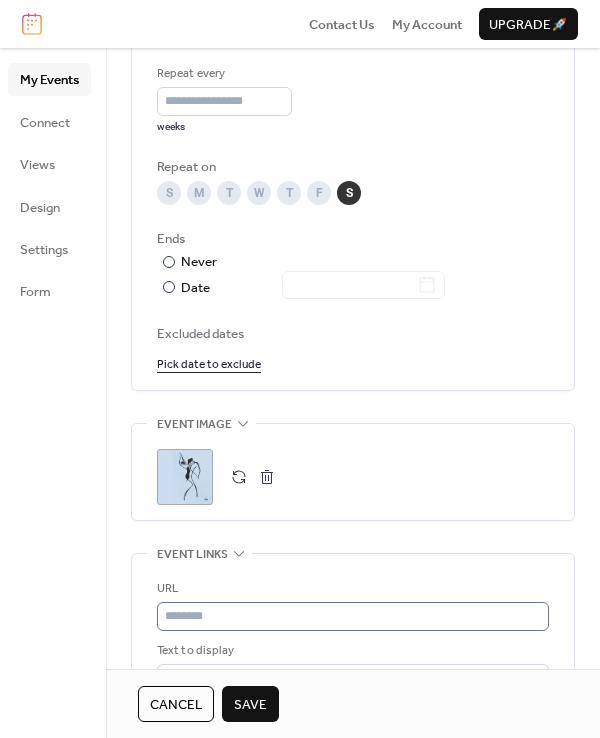 scroll, scrollTop: 1022, scrollLeft: 0, axis: vertical 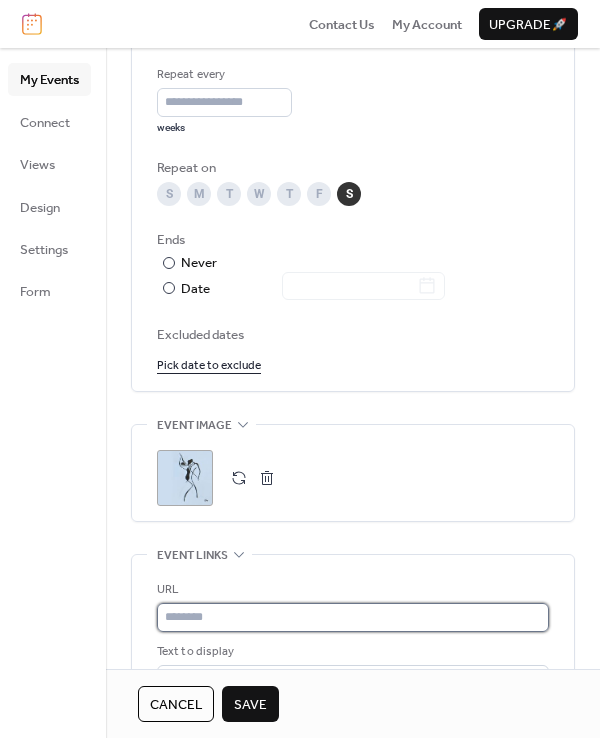 click at bounding box center (353, 617) 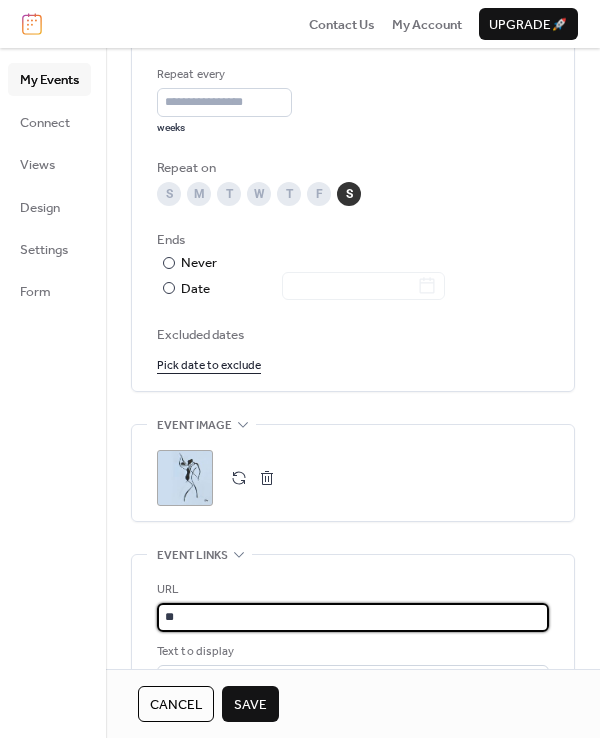 type on "*" 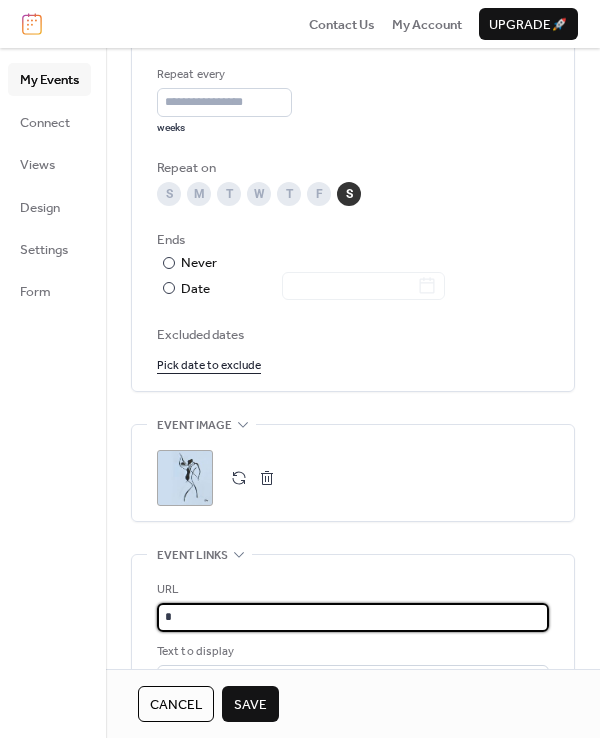 type 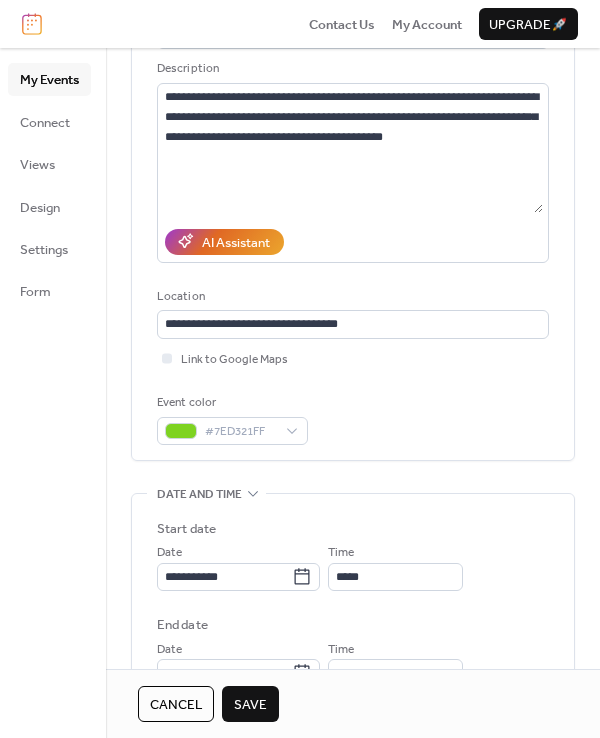 scroll, scrollTop: 183, scrollLeft: 0, axis: vertical 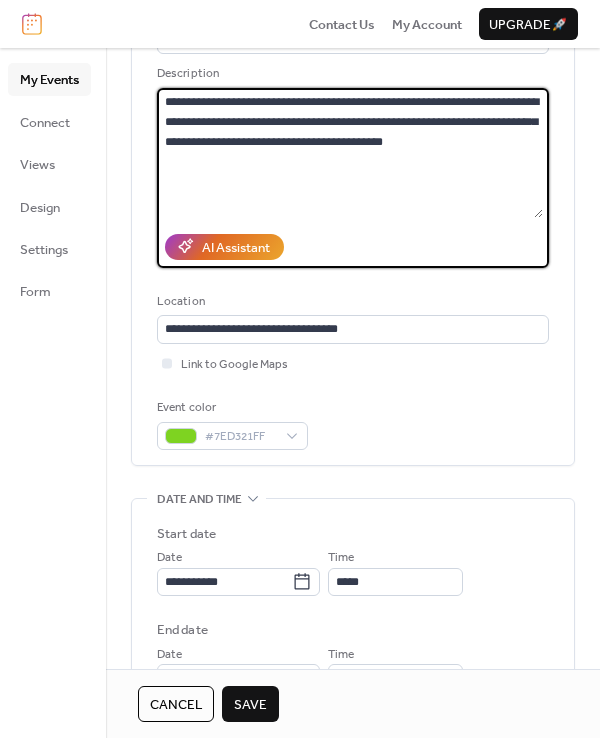 click on "**********" at bounding box center [350, 153] 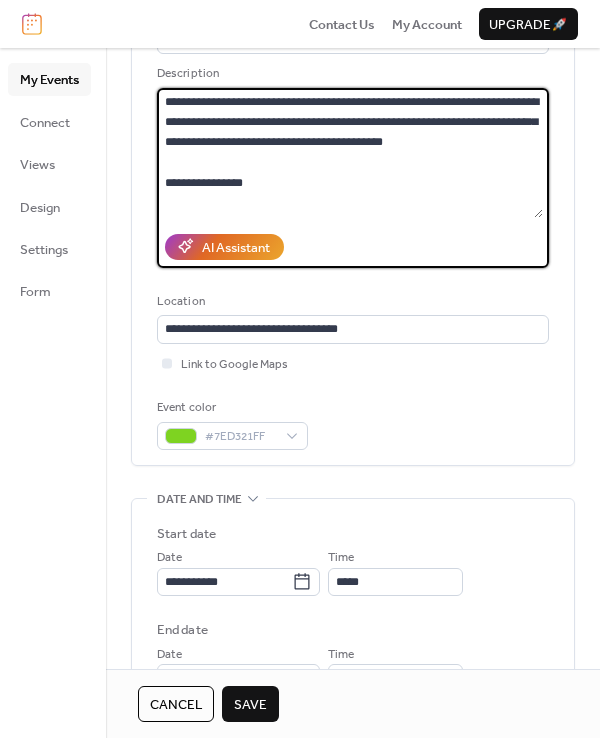 paste on "**********" 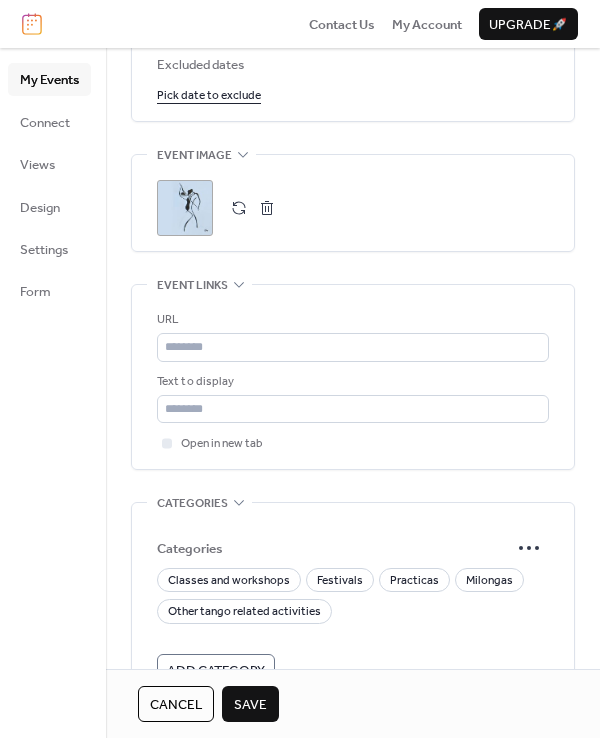 scroll, scrollTop: 1300, scrollLeft: 0, axis: vertical 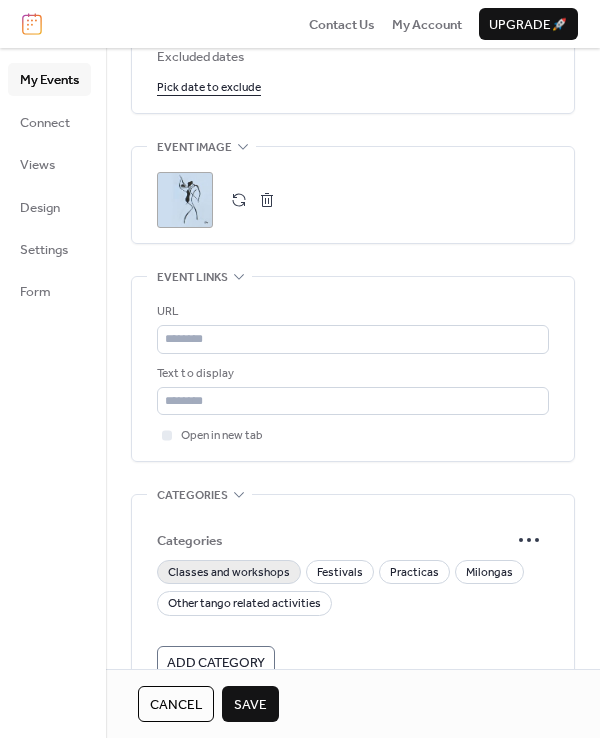 type on "**********" 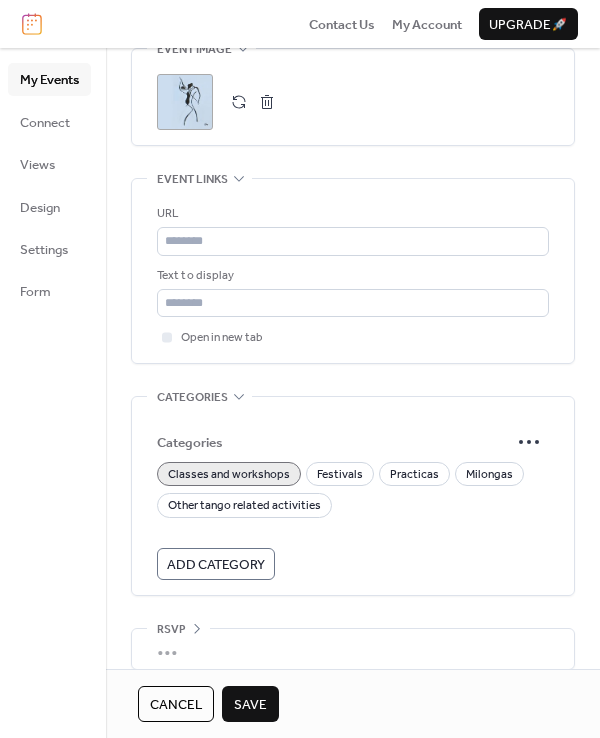 scroll, scrollTop: 1415, scrollLeft: 0, axis: vertical 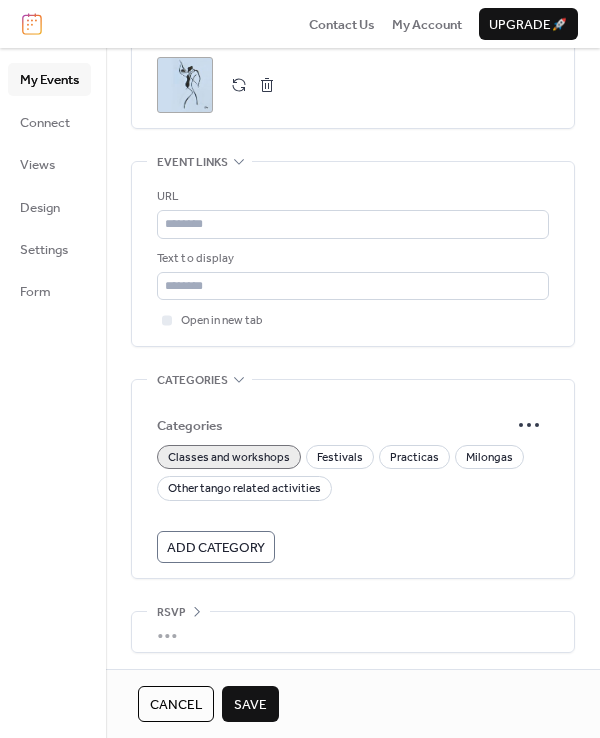 click on "Save" at bounding box center (250, 705) 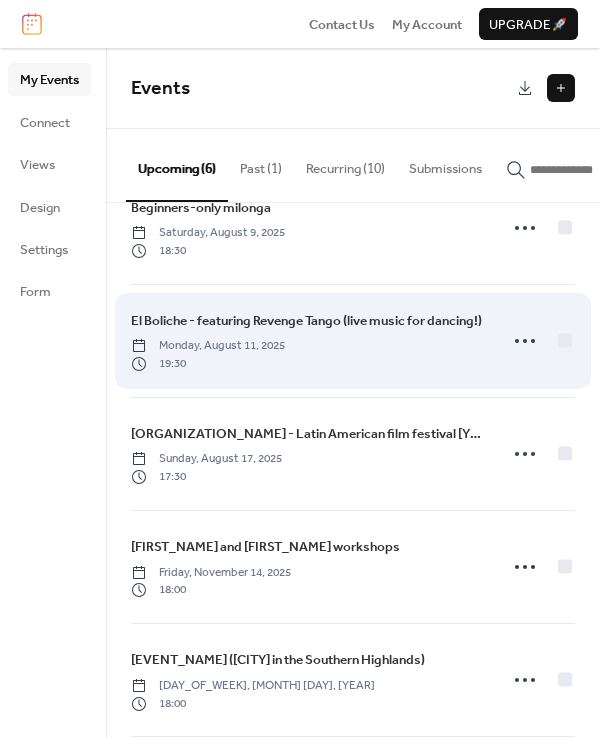 scroll, scrollTop: 46, scrollLeft: 0, axis: vertical 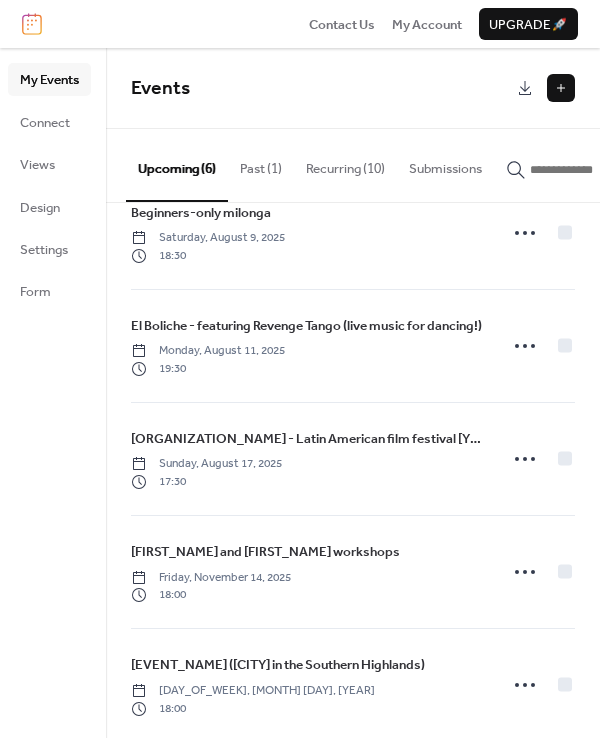 click on "Recurring (10)" at bounding box center [345, 164] 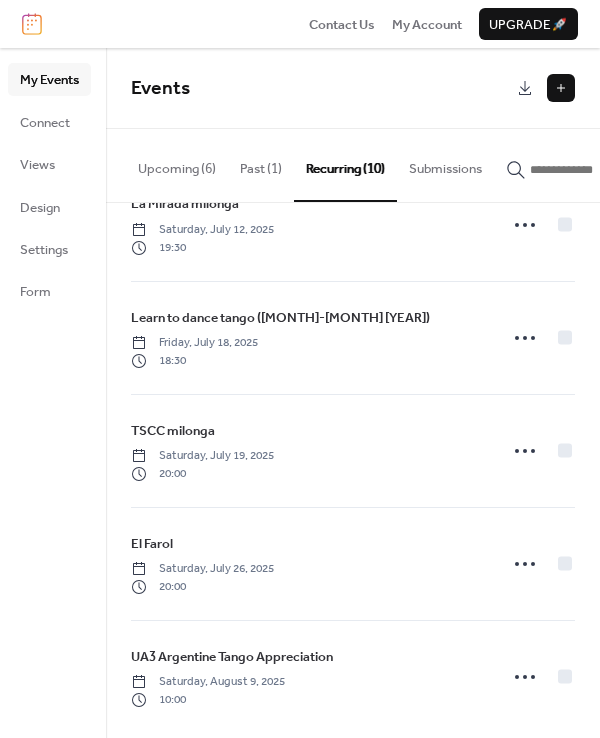 scroll, scrollTop: 640, scrollLeft: 0, axis: vertical 